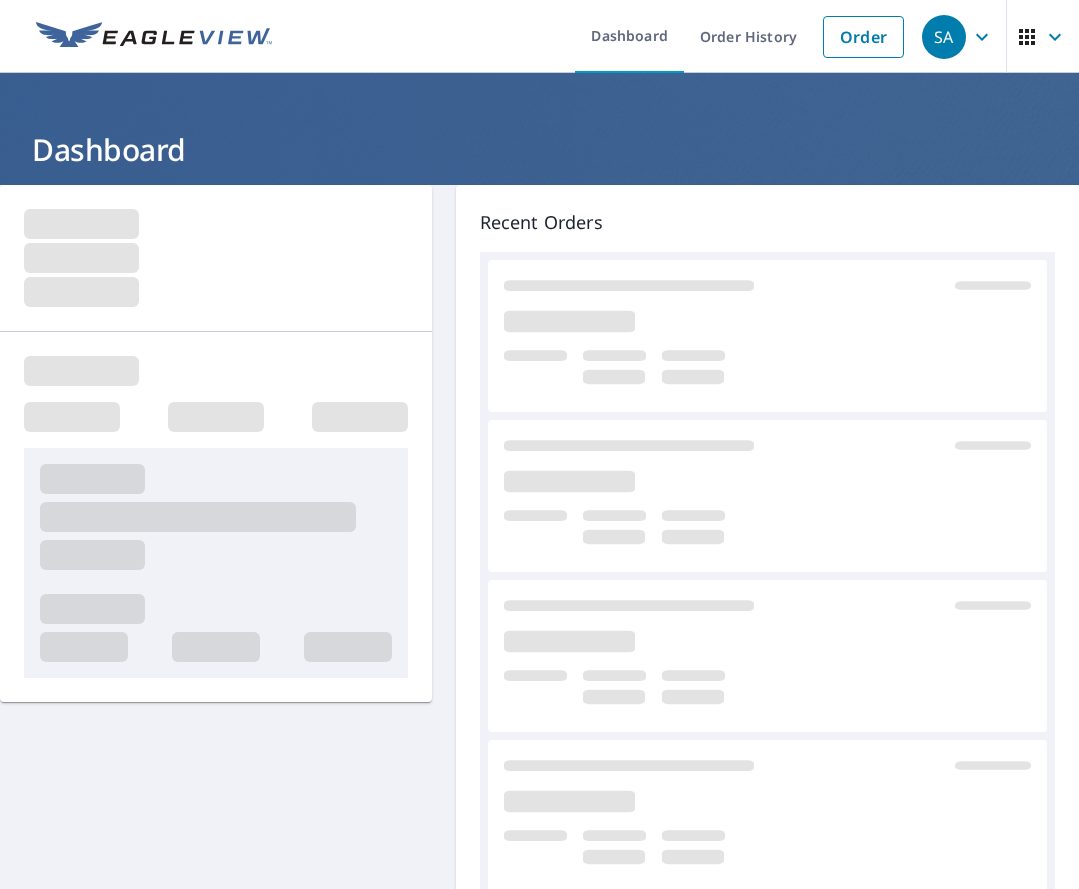 scroll, scrollTop: 0, scrollLeft: 0, axis: both 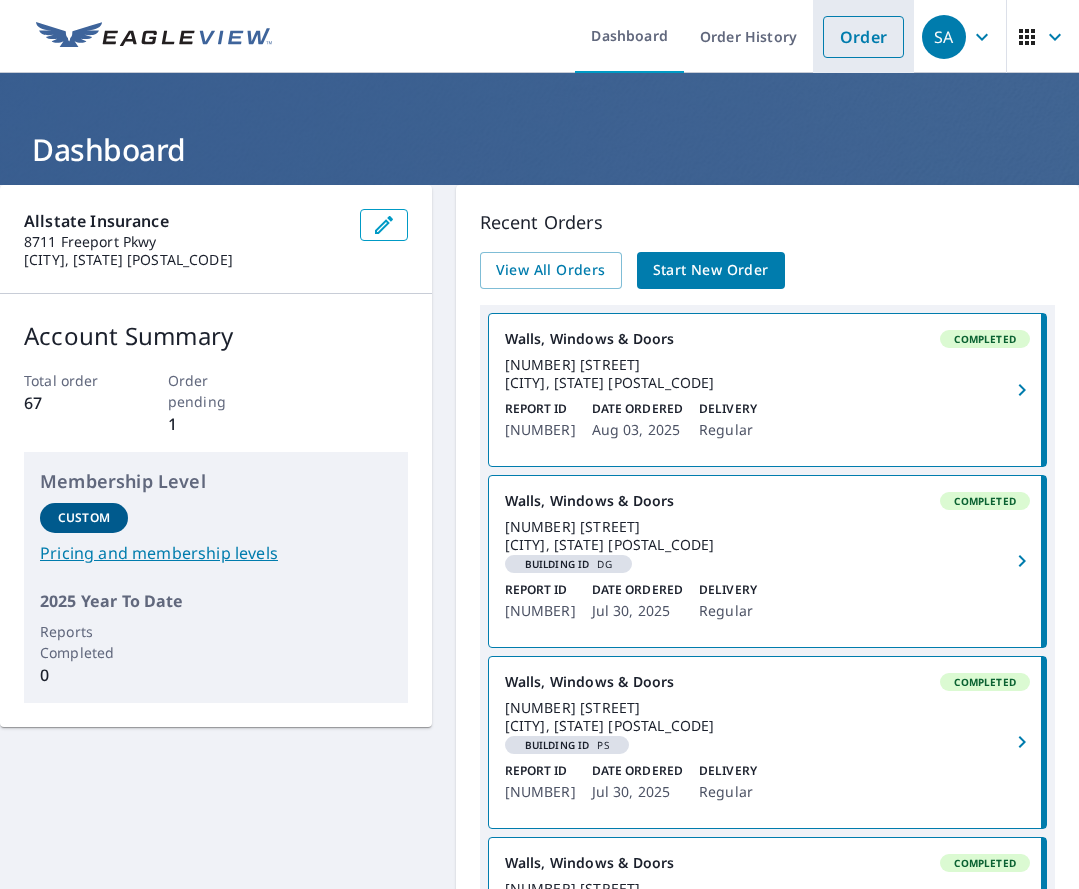 click on "Order" at bounding box center [863, 37] 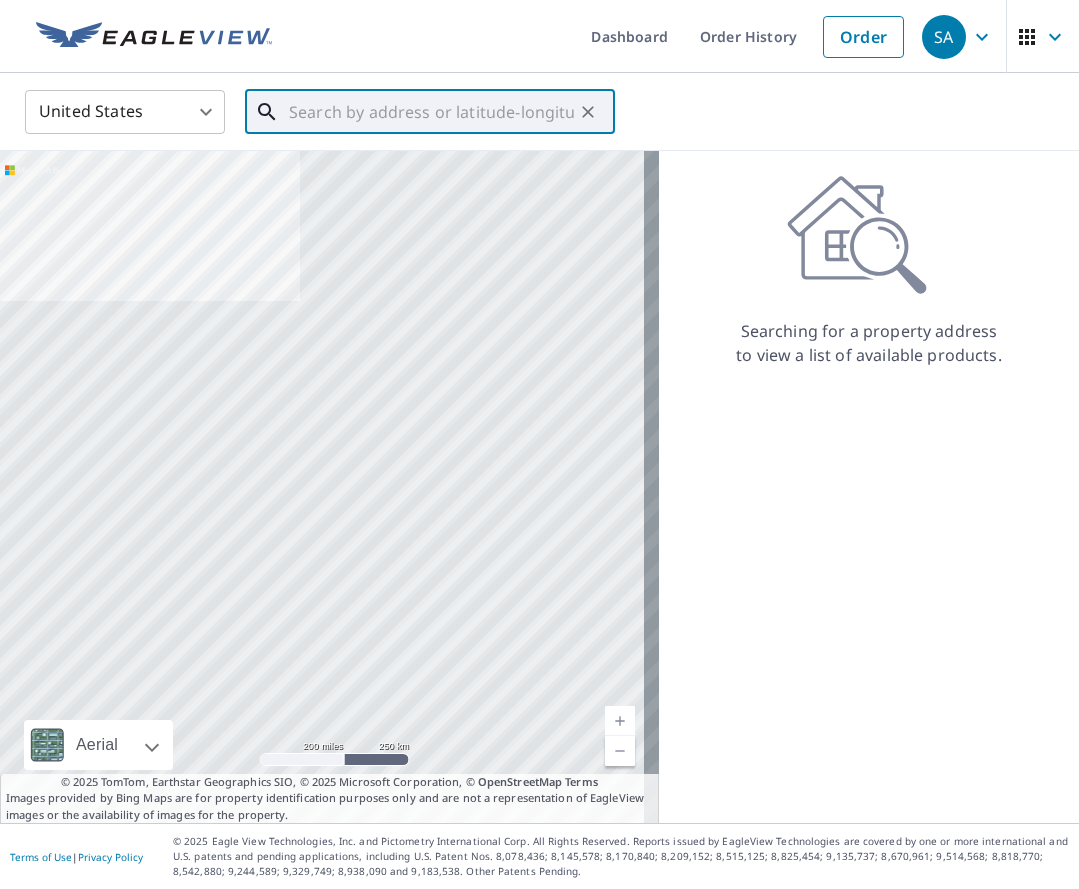 click at bounding box center (431, 112) 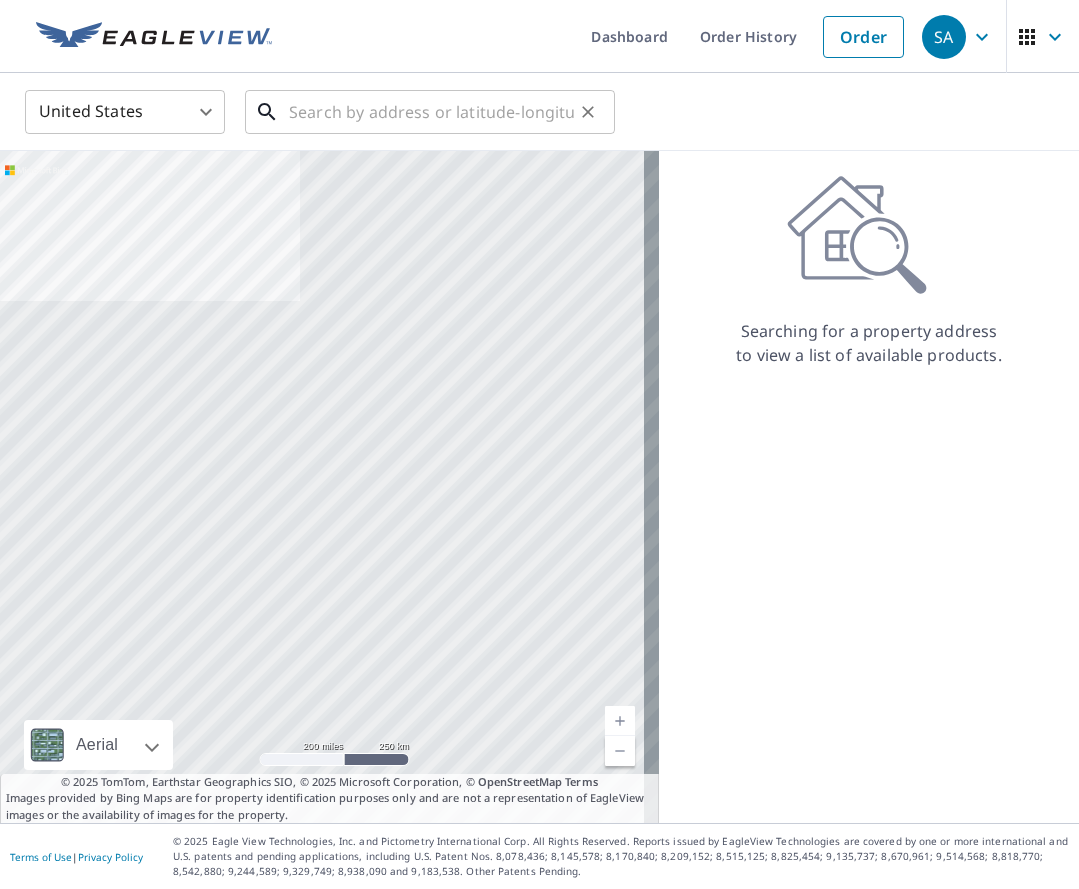 click at bounding box center [431, 112] 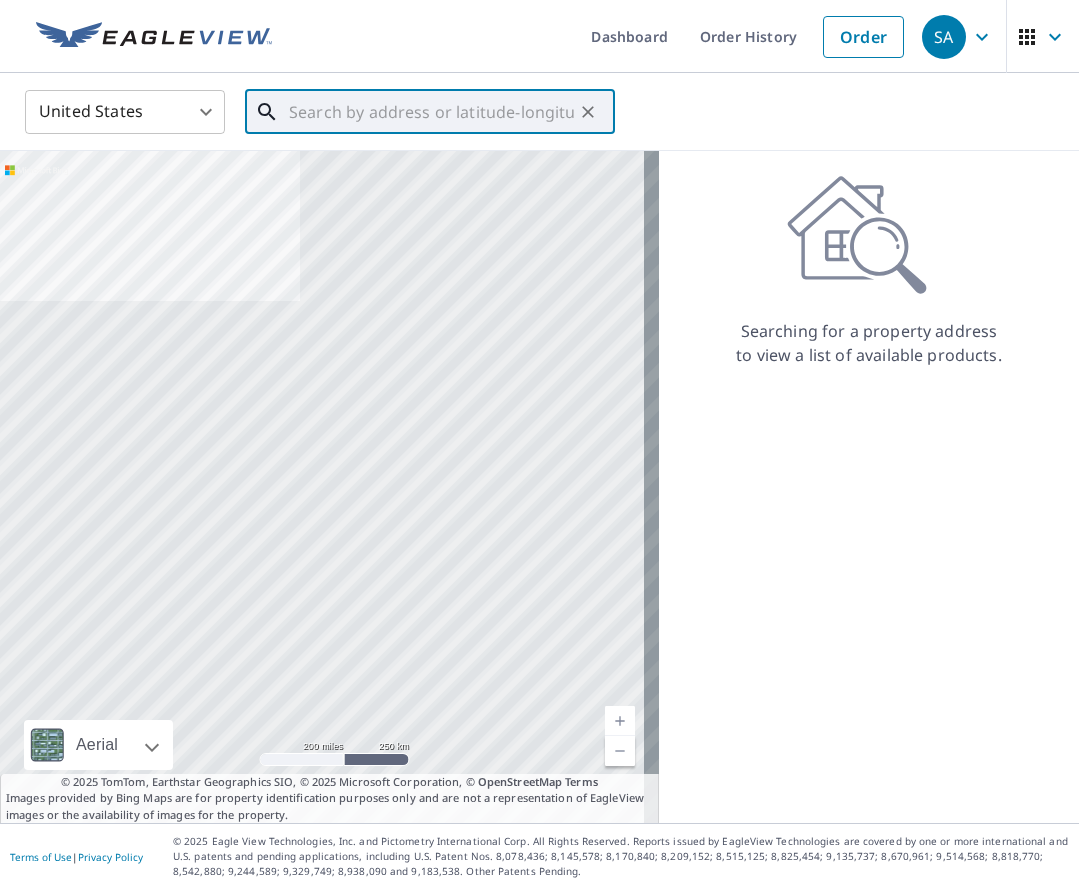 paste on "[NUMBER] [STREET]" 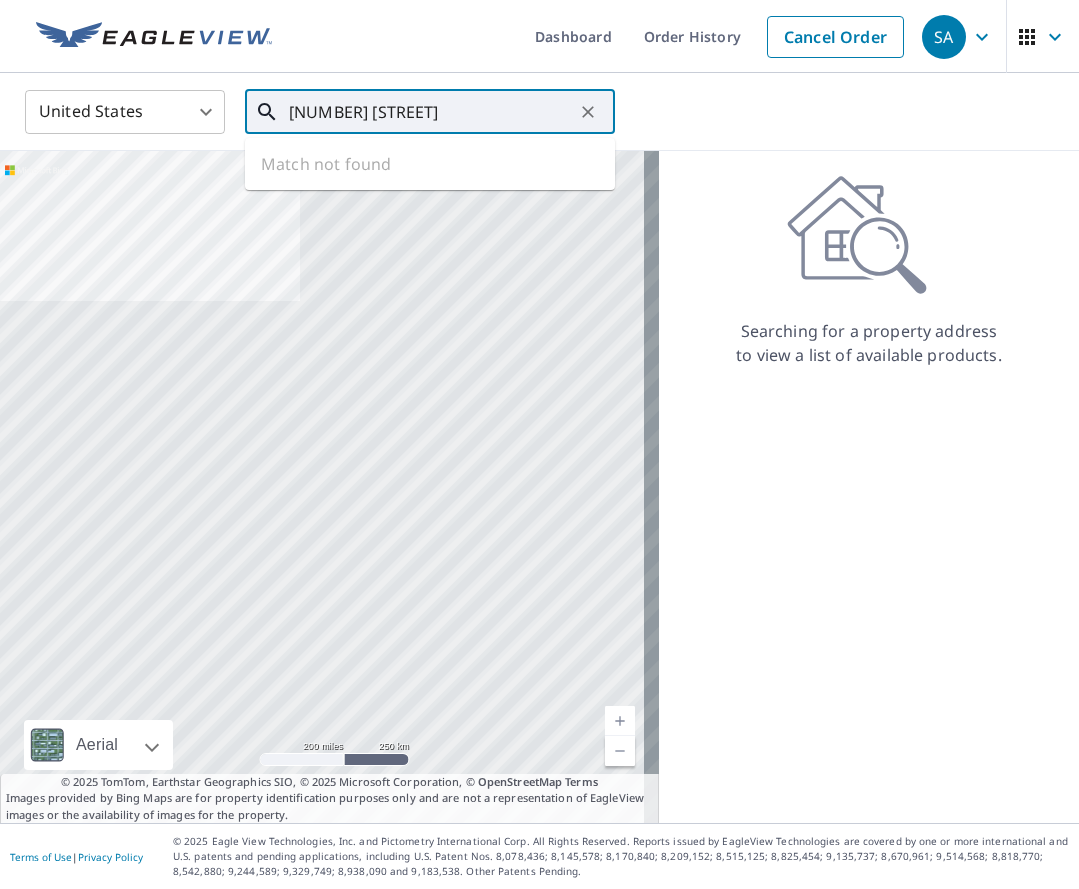 type on "[NUMBER] [STREET]" 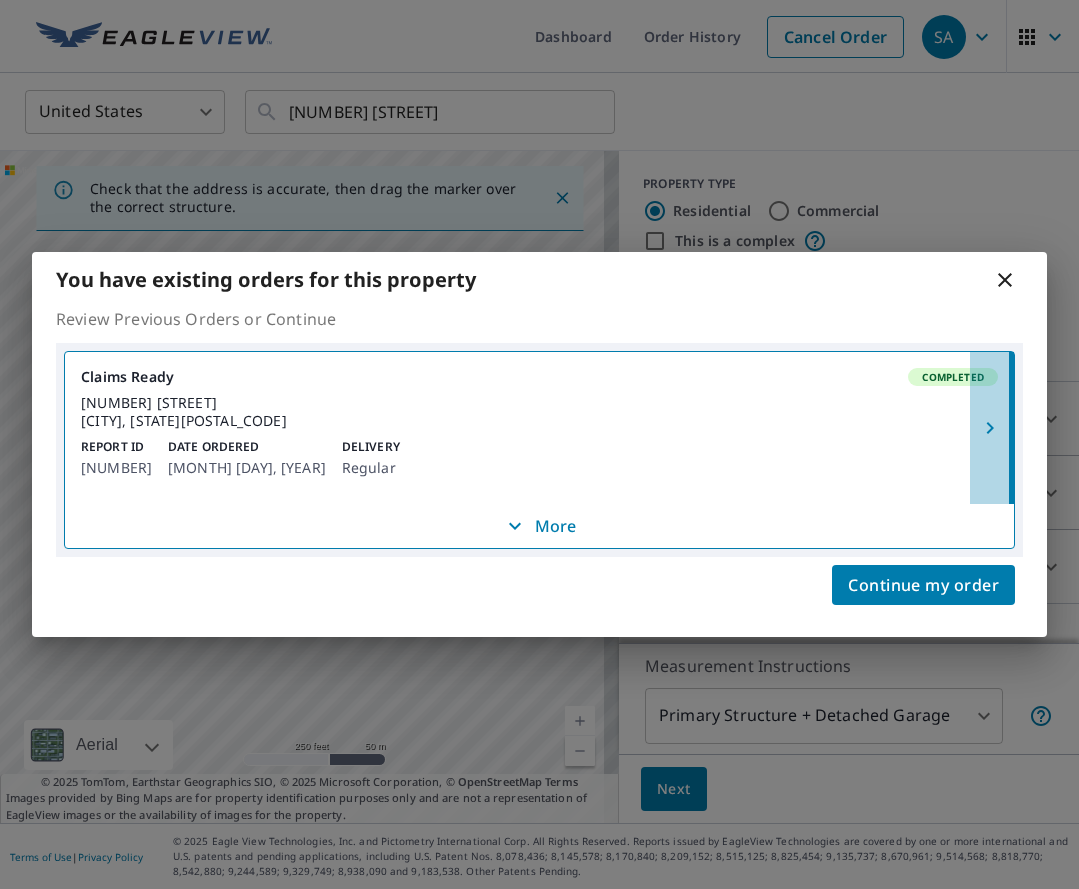 click 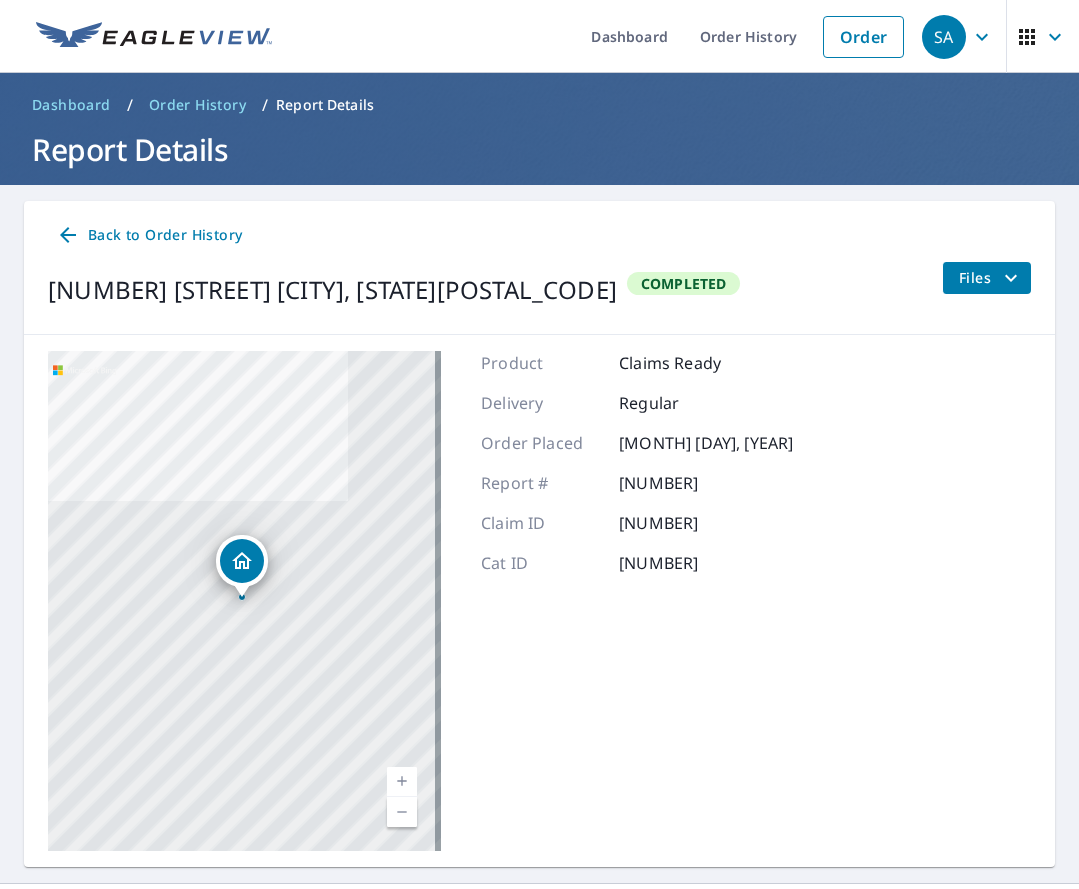 click on "Back to Order History [NUMBER] [STREET]
[CITY], [STATE][POSTAL_CODE] Completed Files [NUMBER] [STREET] [CITY], [STATE][POSTAL_CODE] Aerial Road A standard road map Aerial A detailed look from above Labels Labels © [YEAR] TomTom, © Vexcel Imaging, © [YEAR] Microsoft Corporation,  © OpenStreetMap Terms Product Claims Ready Delivery Regular Order Placed [MONTH] [DAY], [YEAR] Report # [NUMBER] Claim ID [NUMBER] Cat ID [NUMBER]" at bounding box center [539, 534] 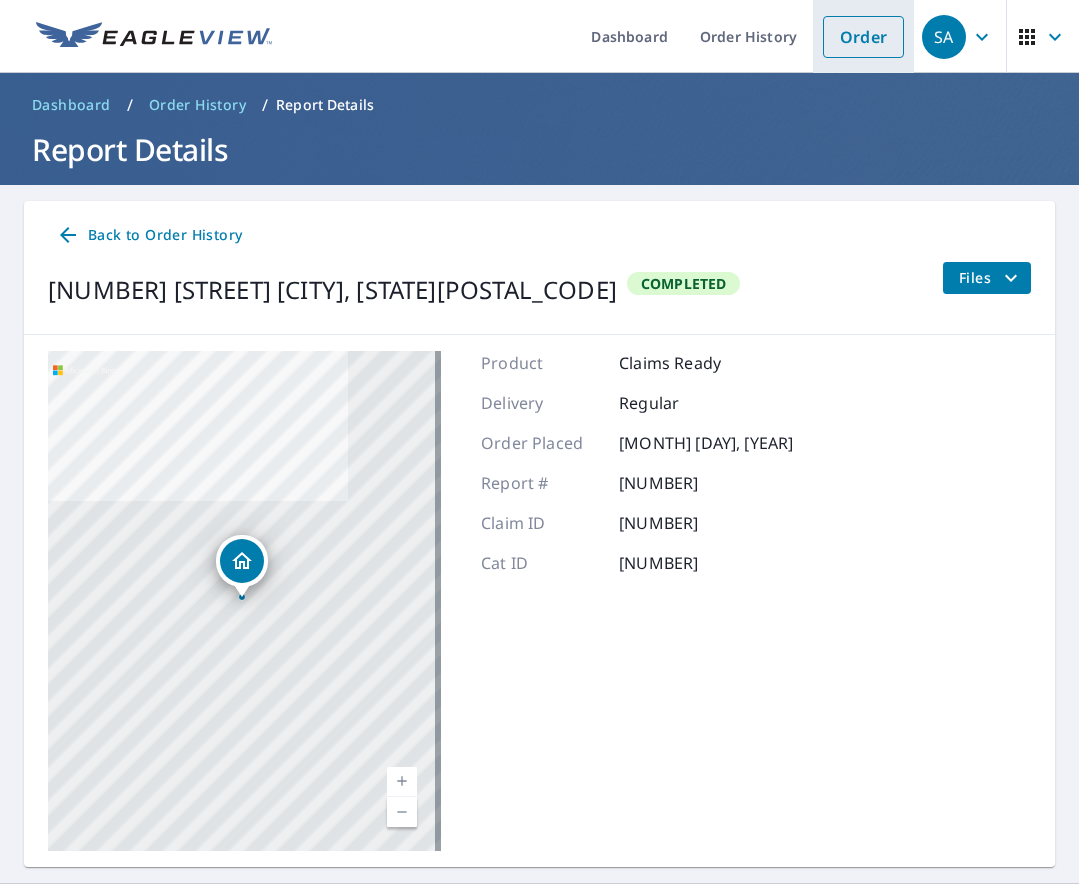 click on "Order" at bounding box center (863, 37) 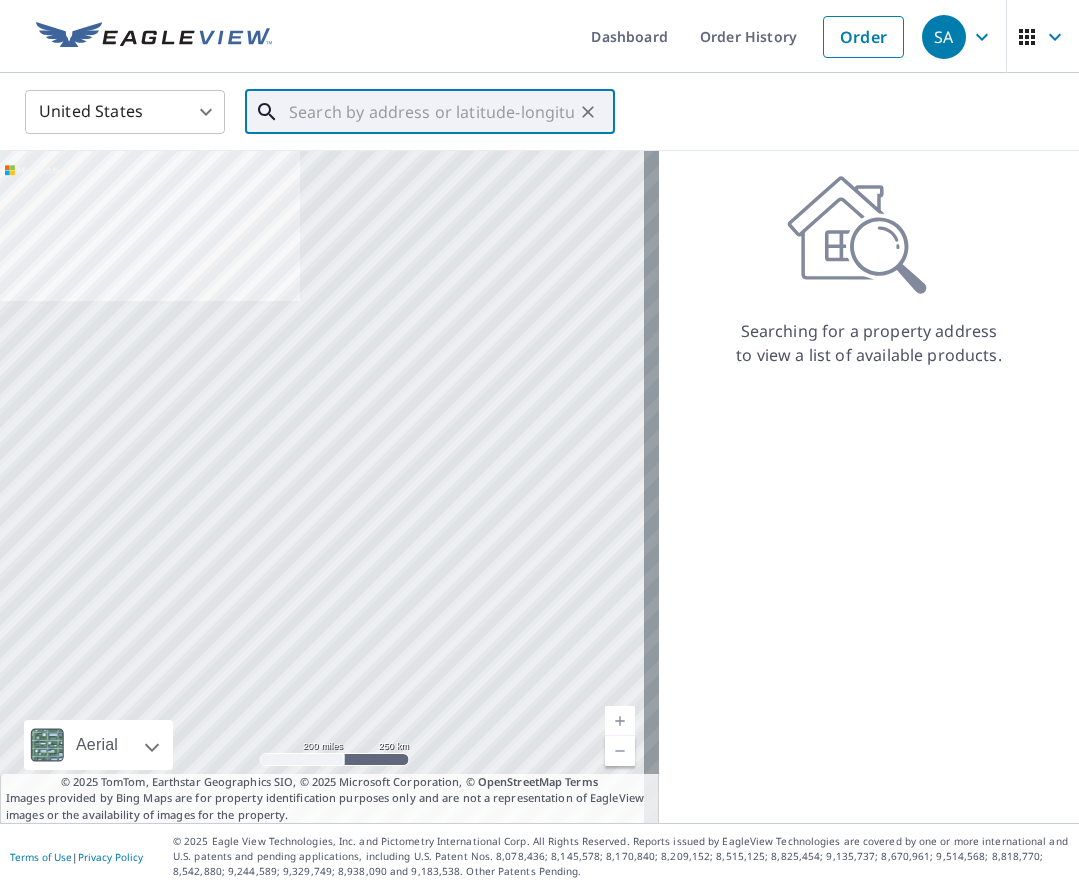 click at bounding box center (431, 112) 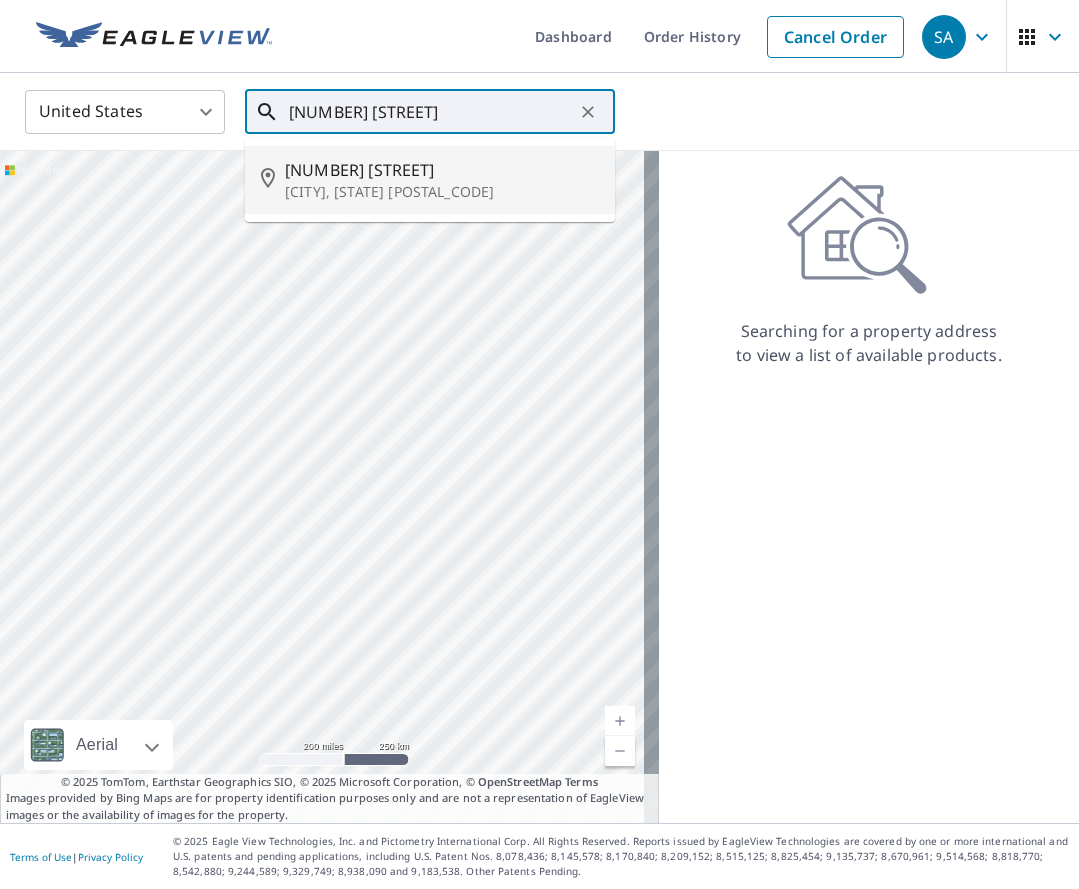 click on "[NUMBER] [STREET]" at bounding box center (442, 170) 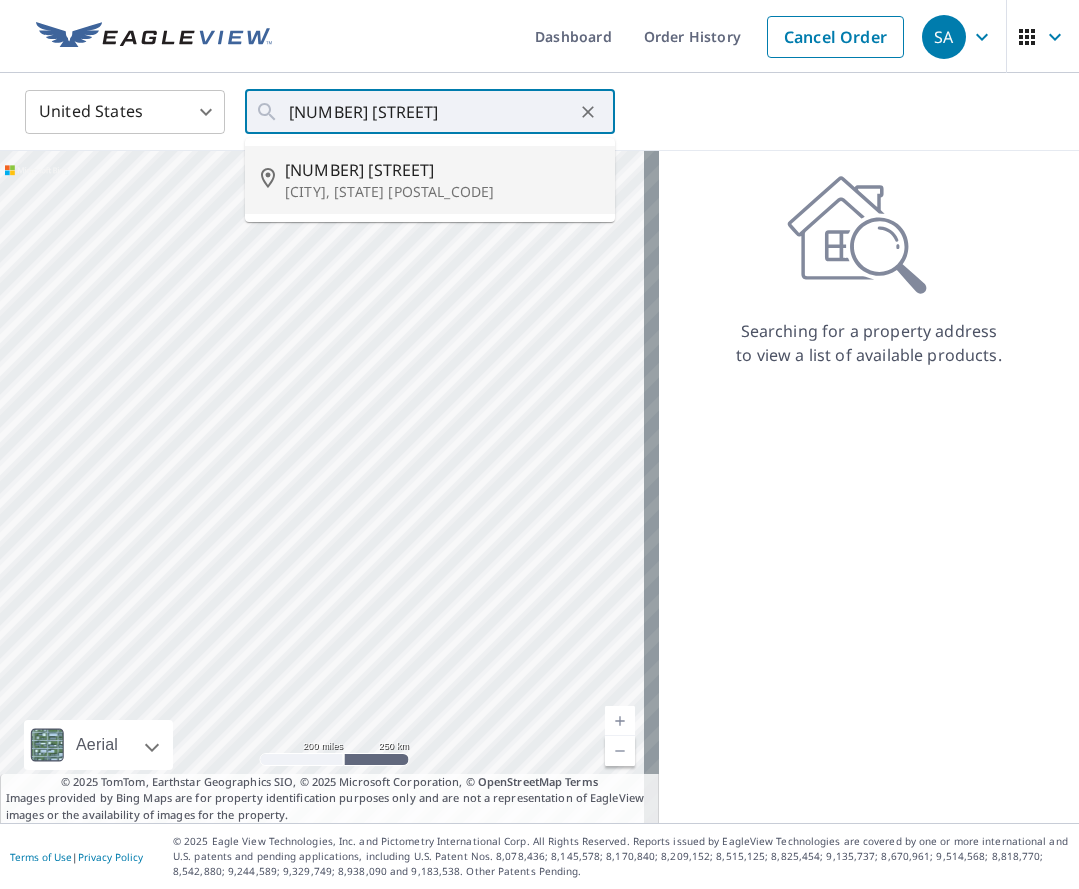 type on "[NUMBER] [STREET] [CITY], [STATE] [POSTAL_CODE]" 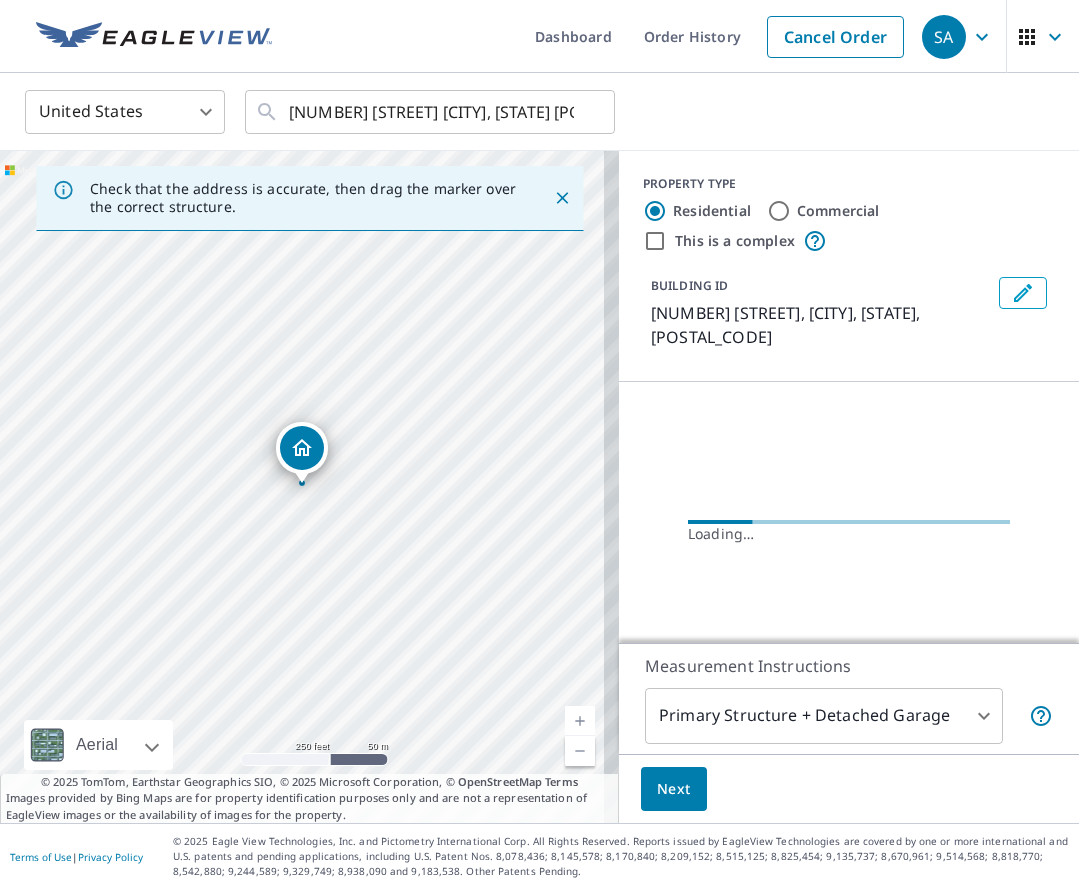 scroll, scrollTop: 15, scrollLeft: 0, axis: vertical 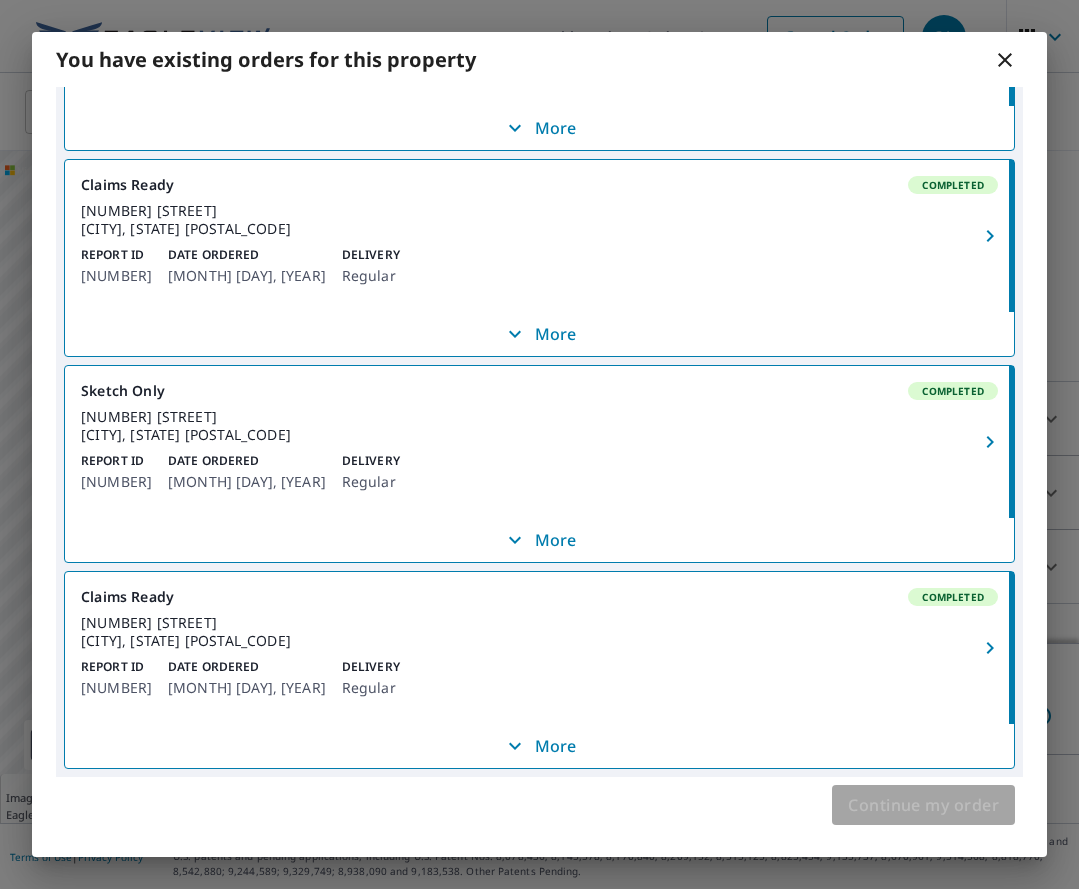 click on "Continue my order" at bounding box center (923, 805) 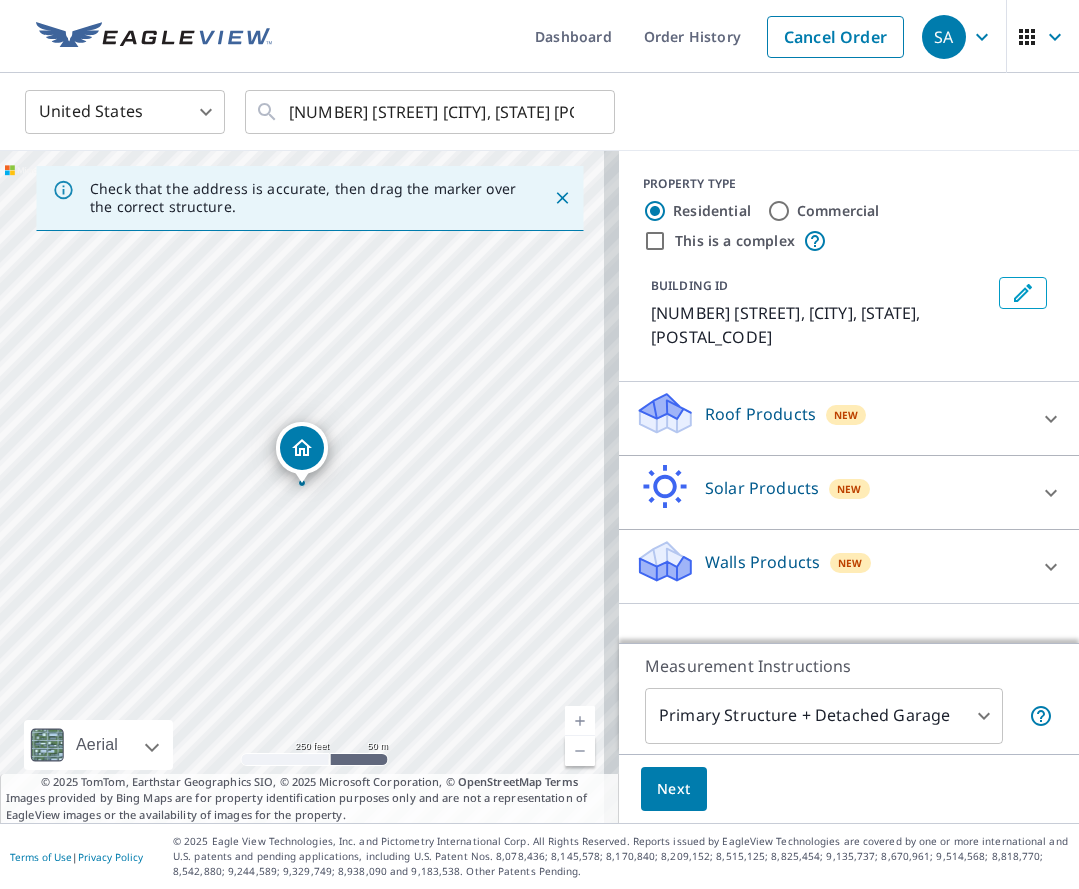 click 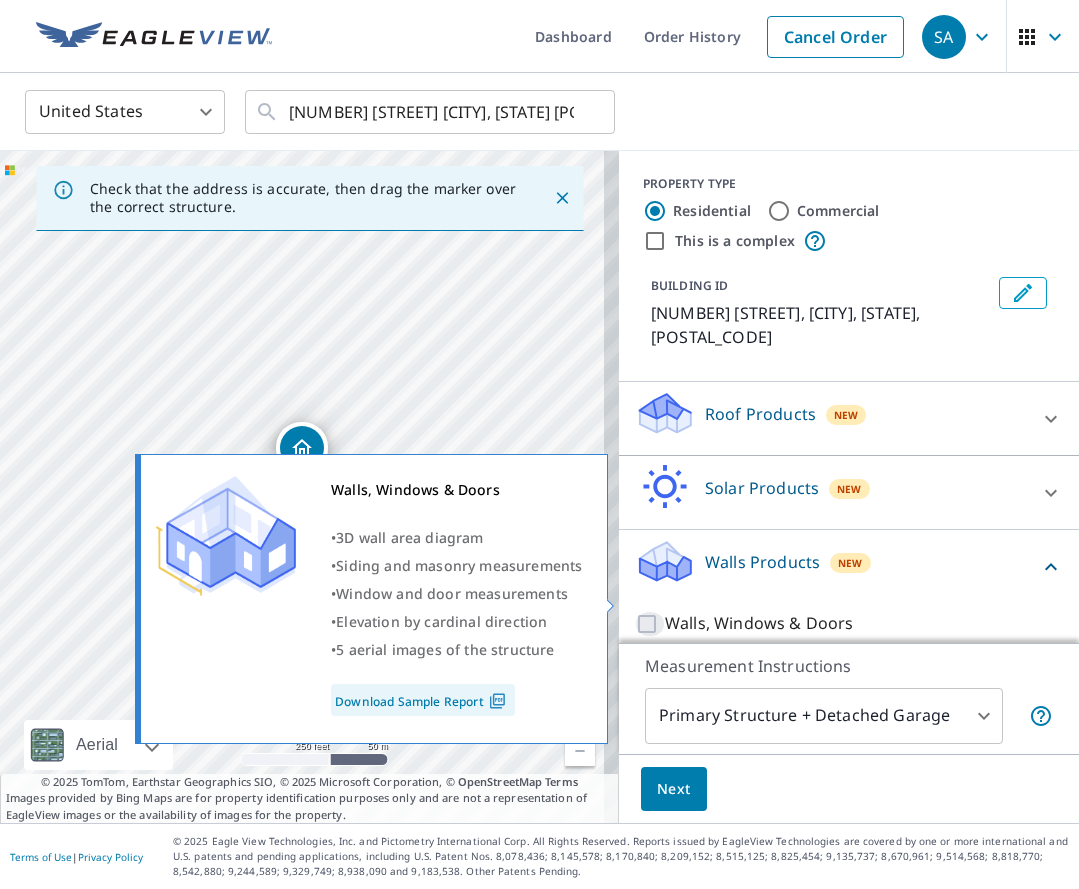 click on "Walls, Windows & Doors" at bounding box center [650, 624] 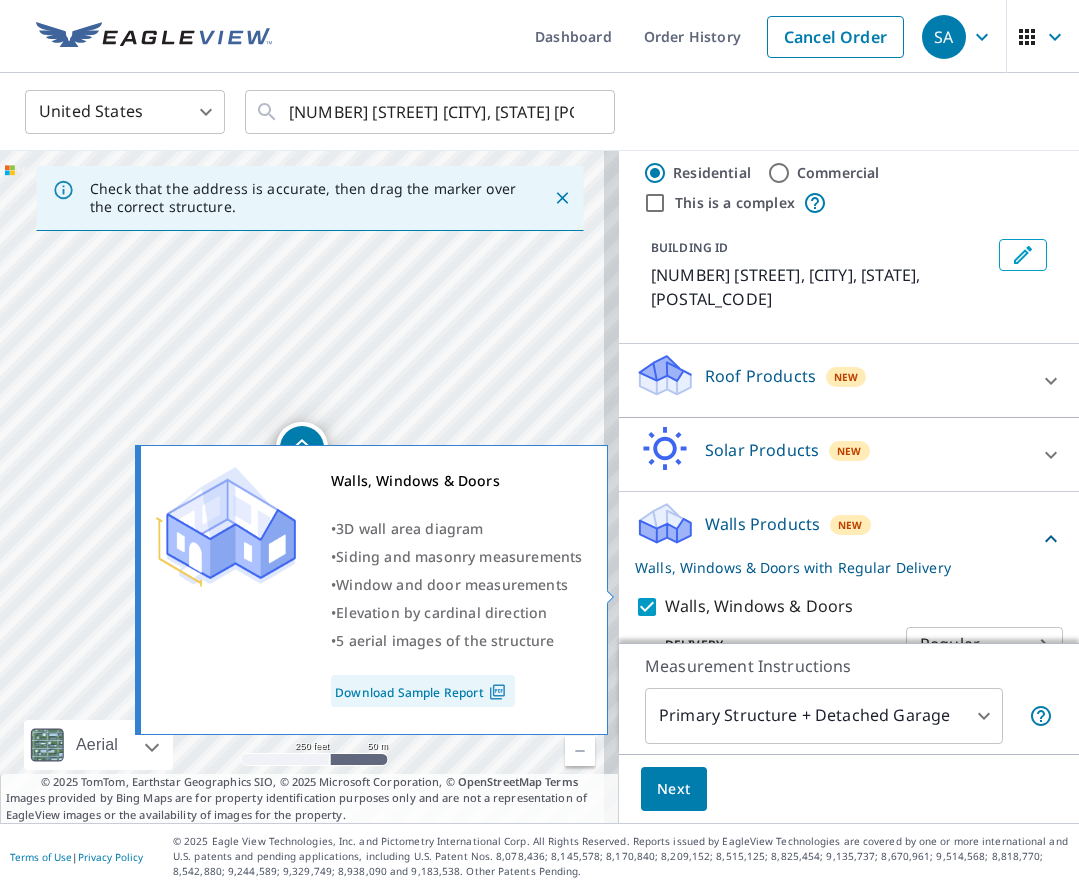 scroll, scrollTop: 59, scrollLeft: 0, axis: vertical 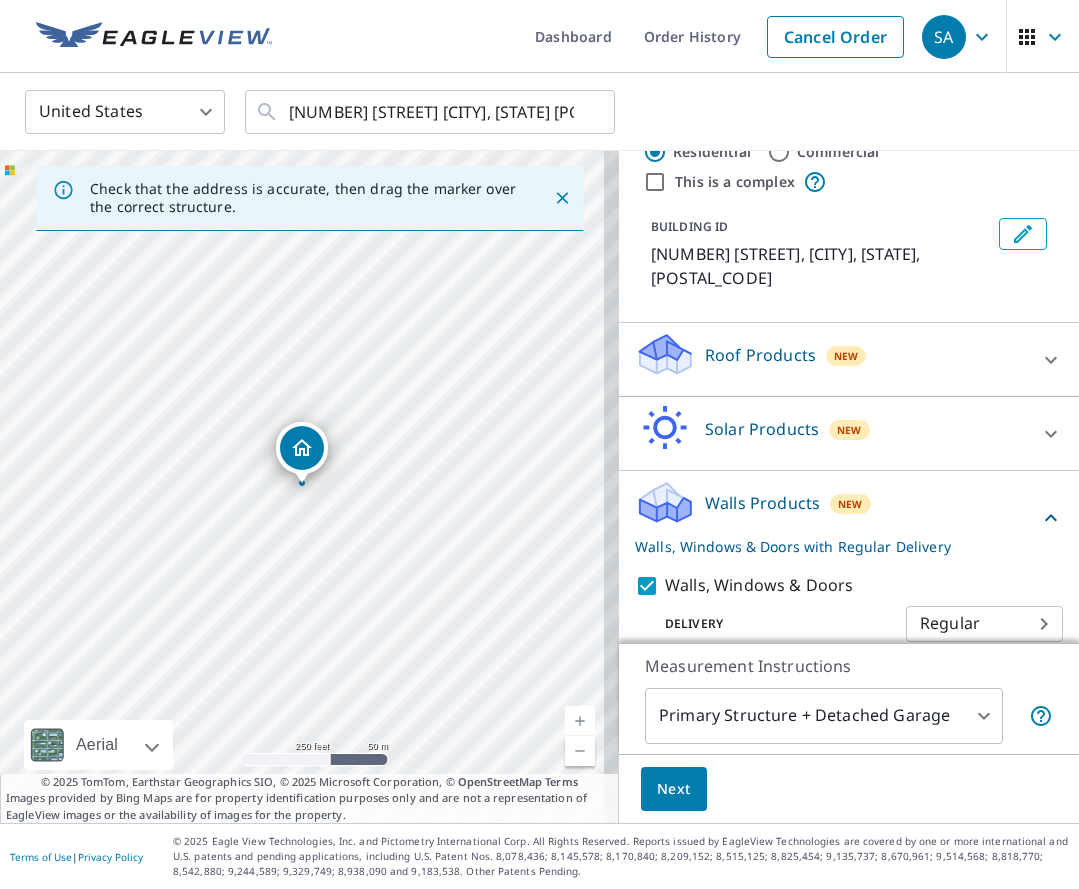 click on "Next" at bounding box center [674, 789] 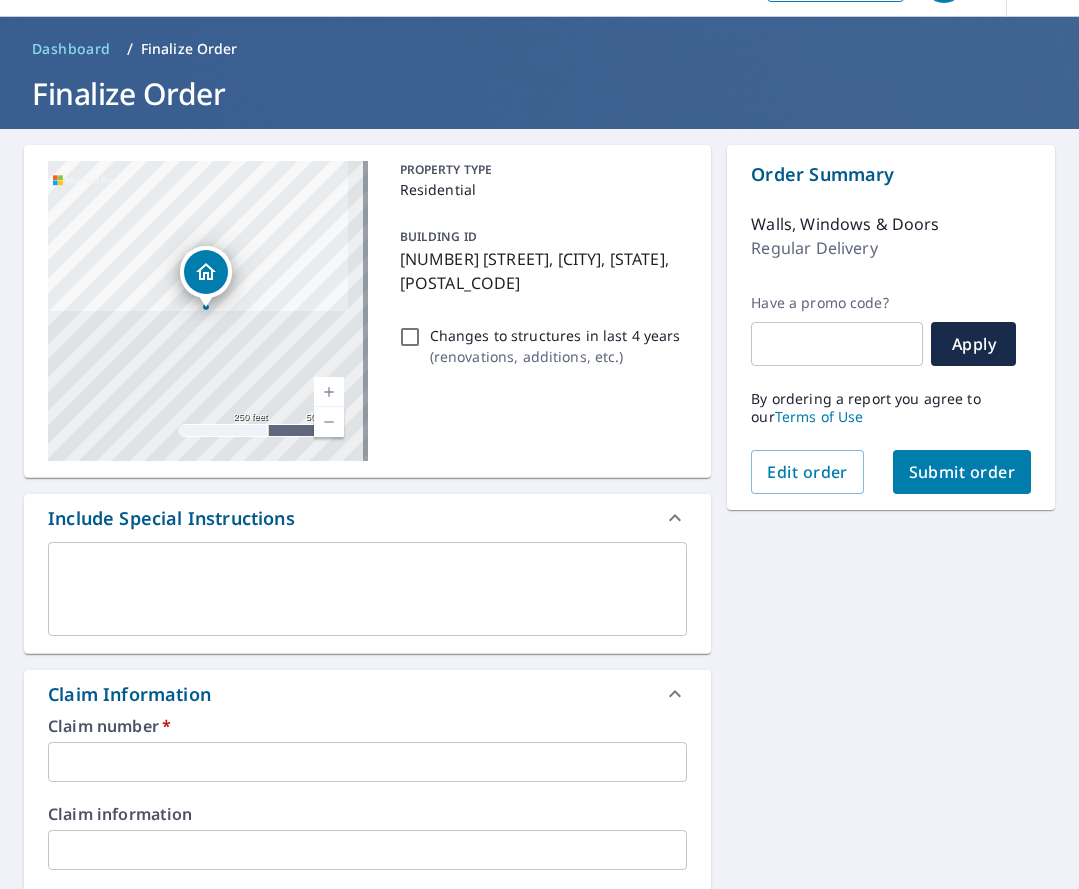 scroll, scrollTop: 100, scrollLeft: 0, axis: vertical 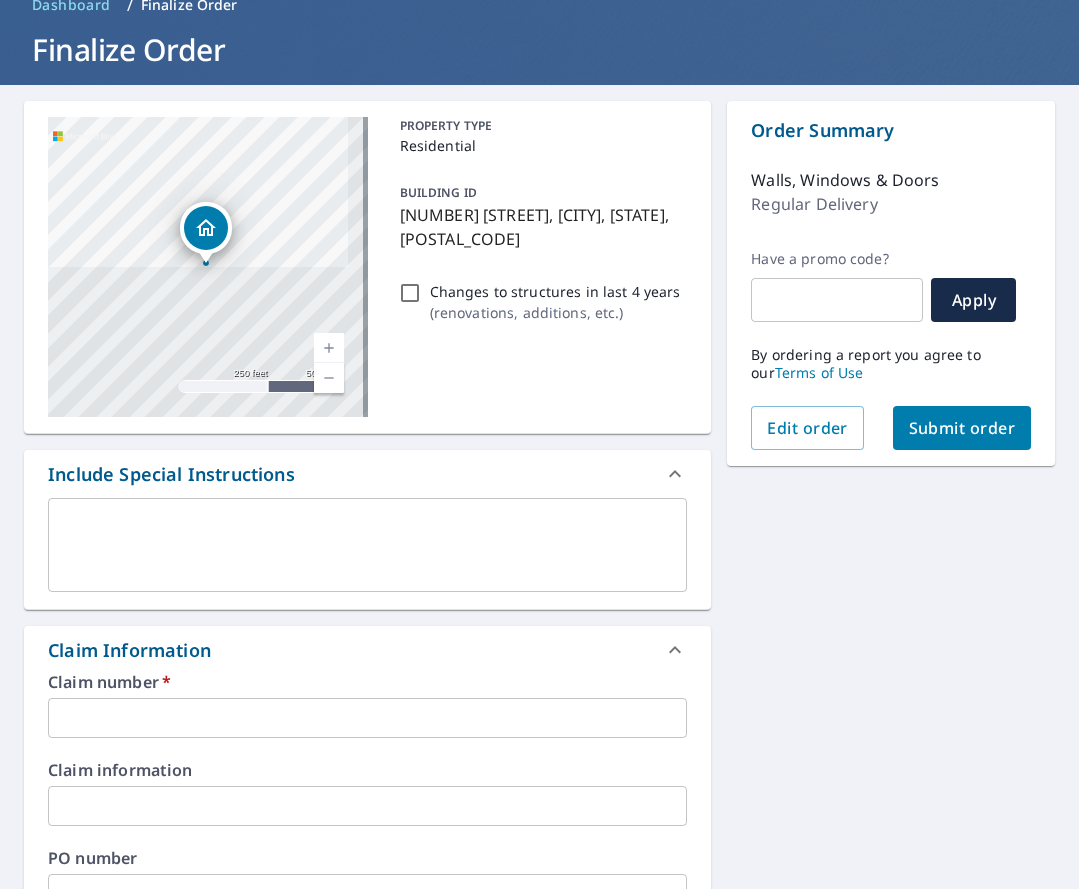 click at bounding box center [367, 545] 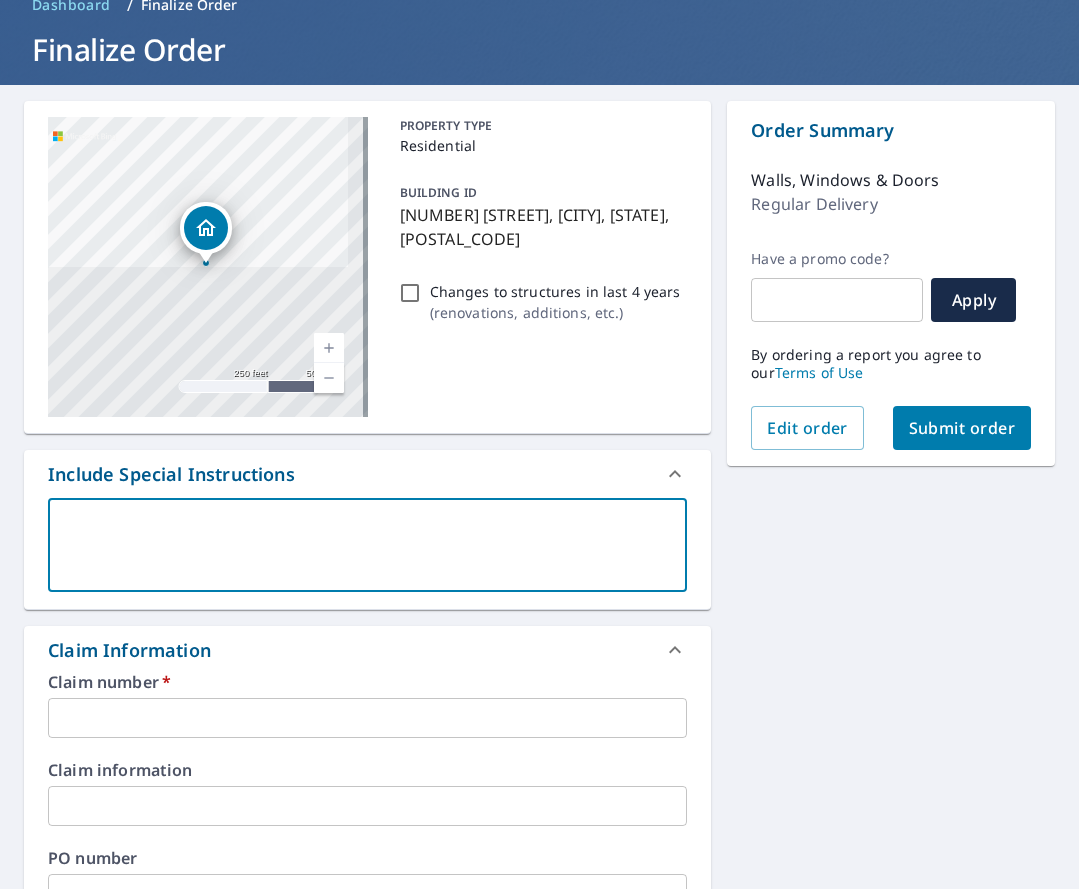 paste on "wall eagle view needed" 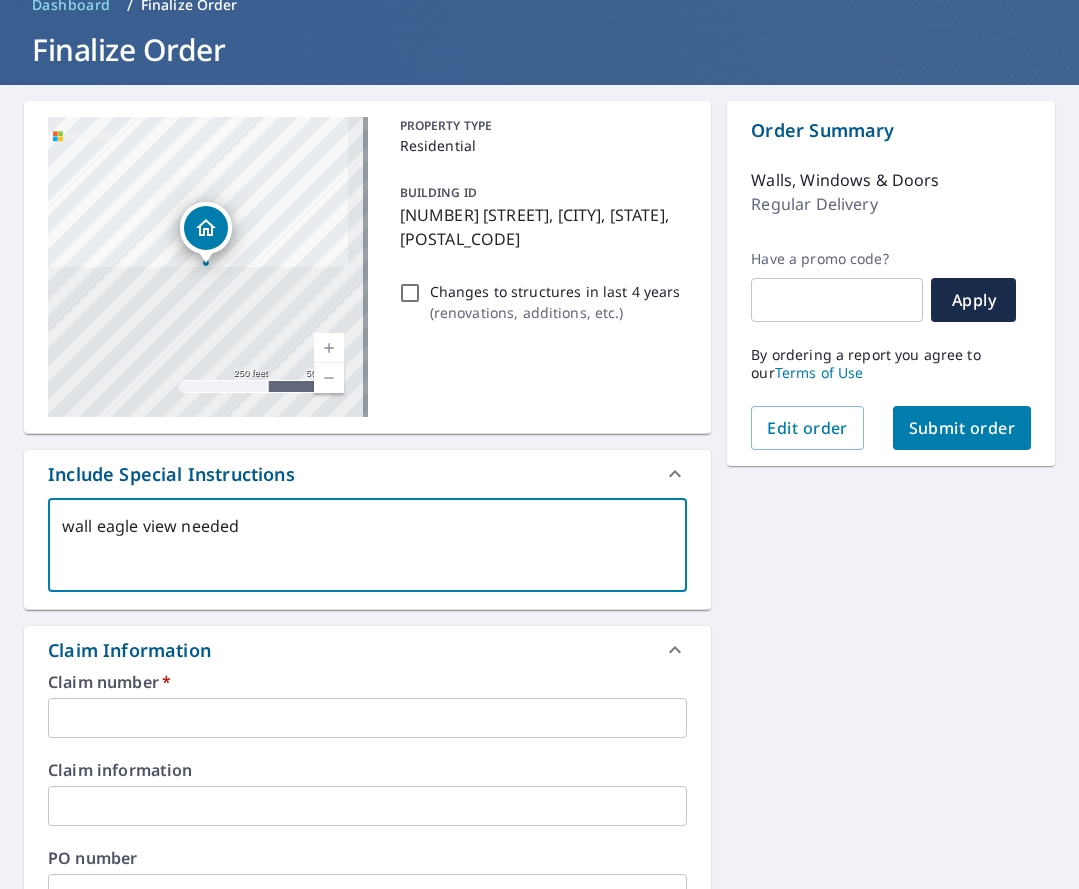 type on "wall eagle view needed" 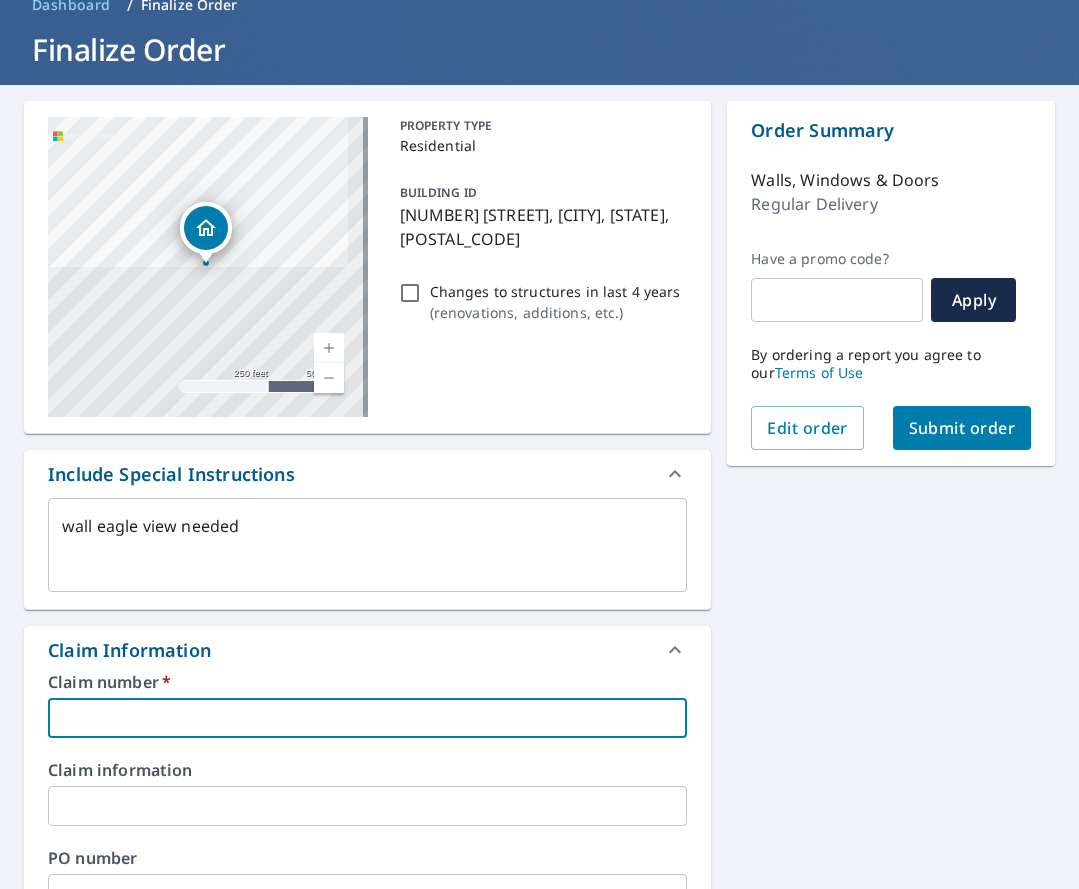 paste on "[NUMBER]" 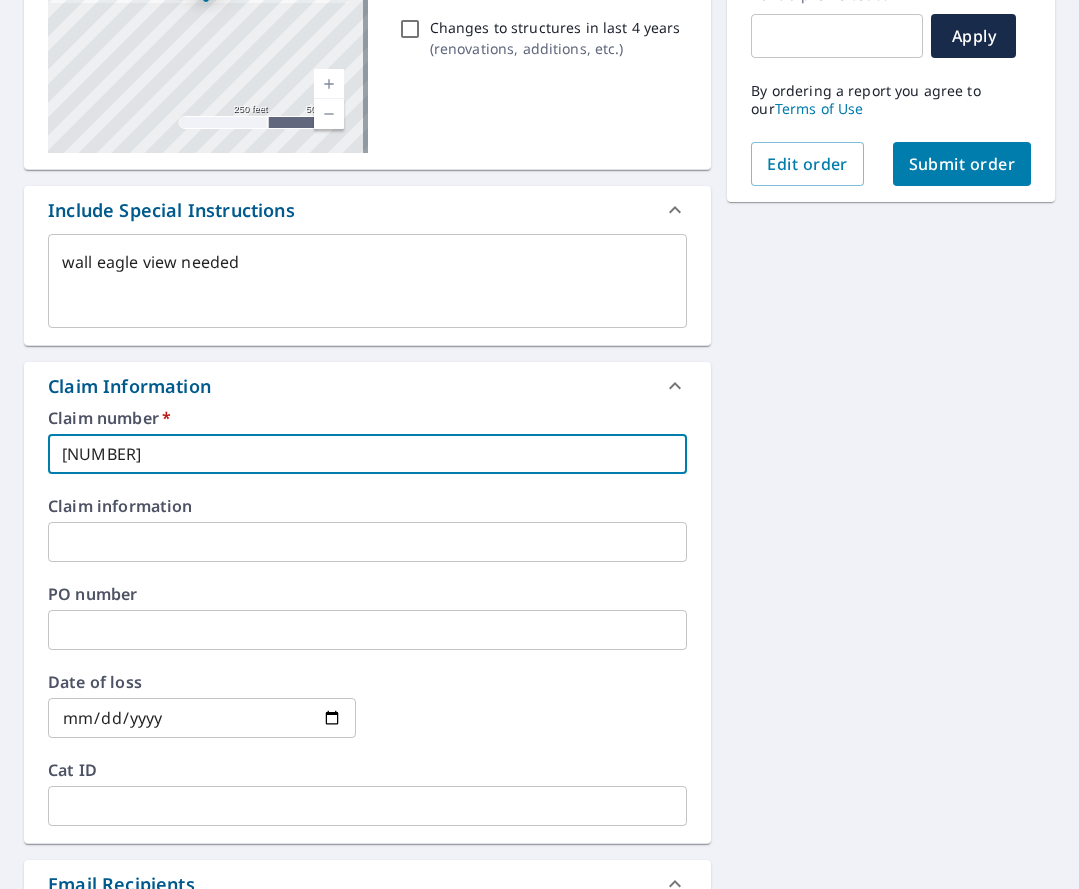 scroll, scrollTop: 400, scrollLeft: 0, axis: vertical 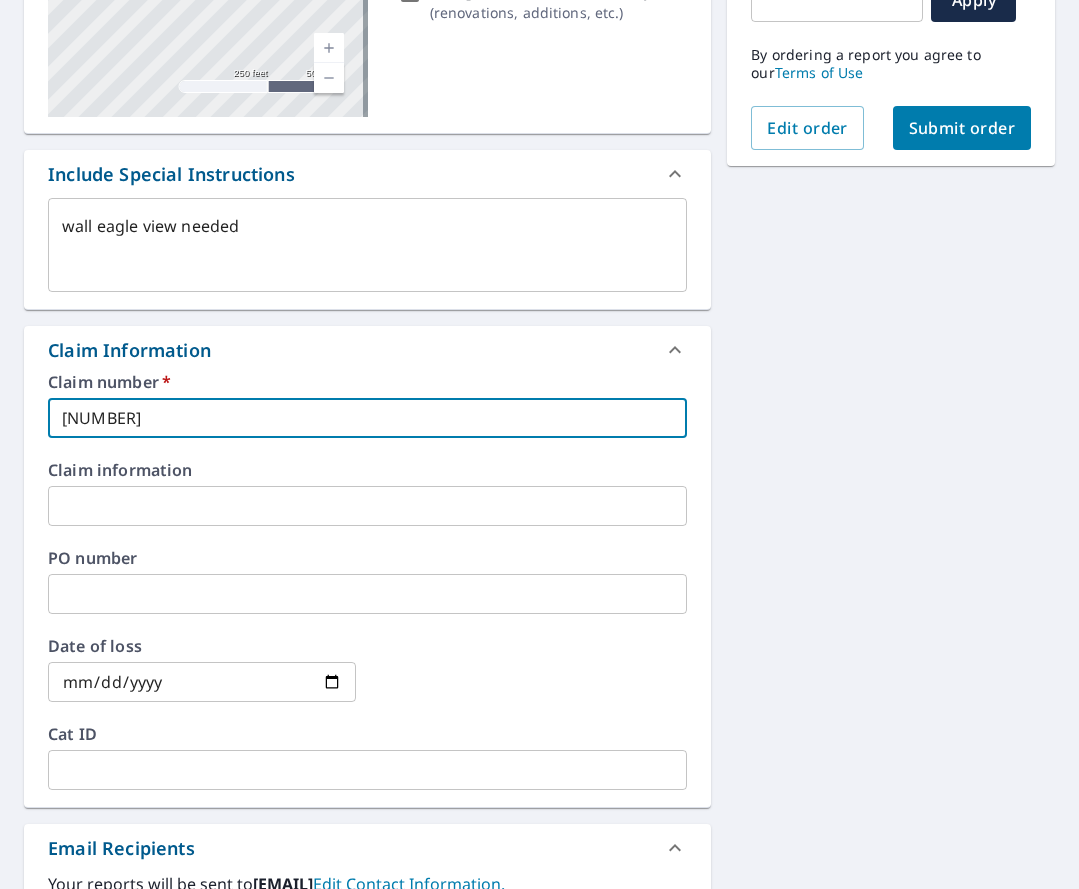 type on "[NUMBER]" 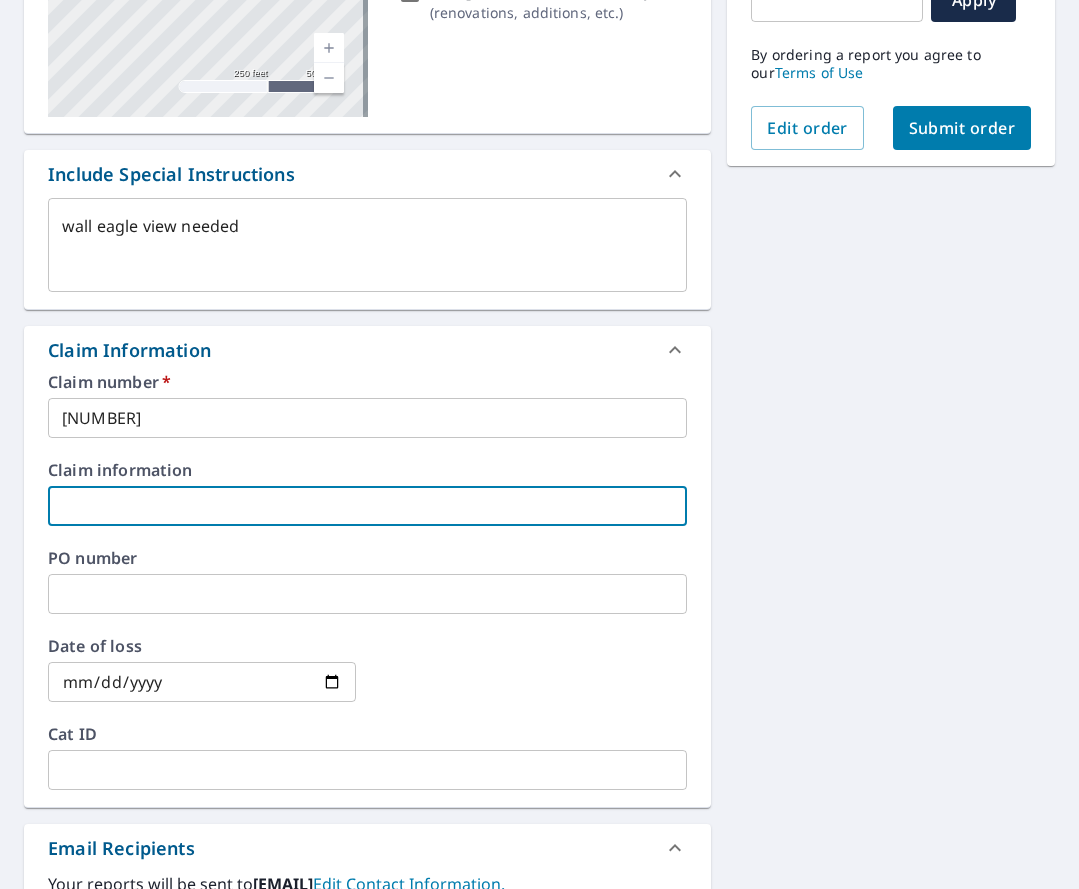 paste on "Hail Damage To Roof" 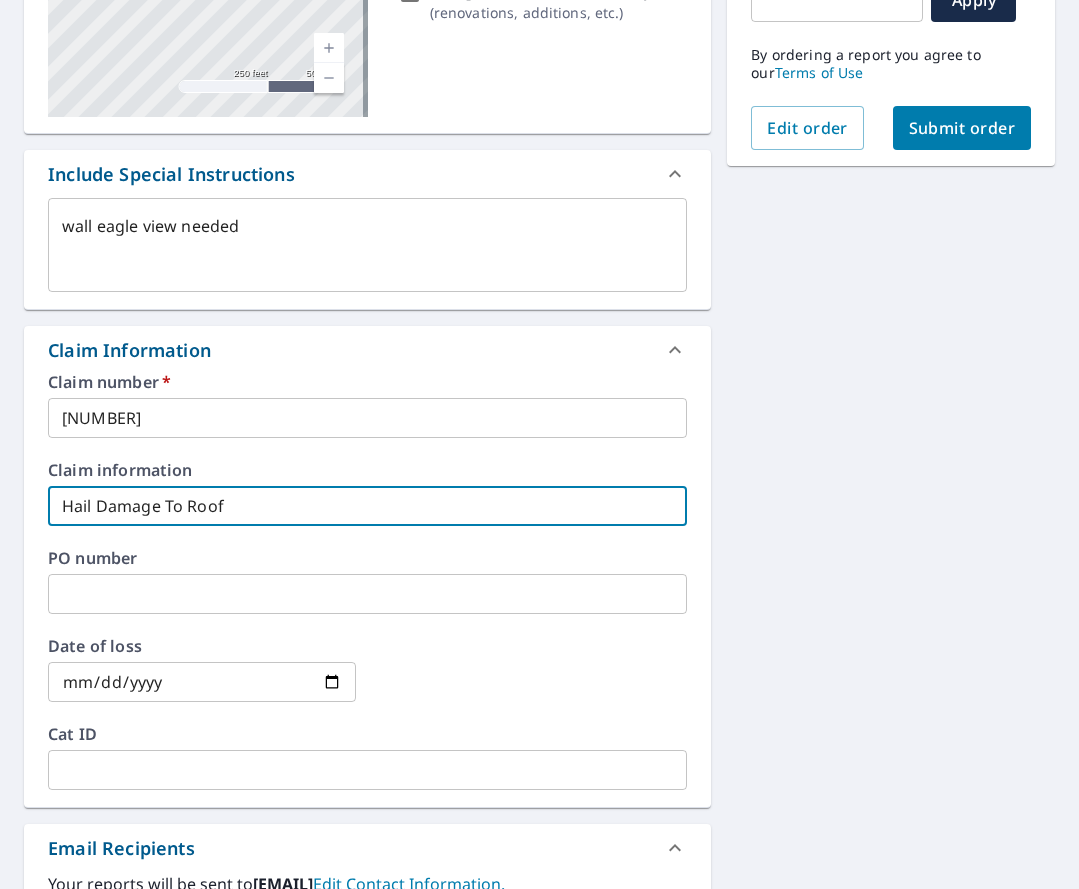 type on "Hail Damage To Roof" 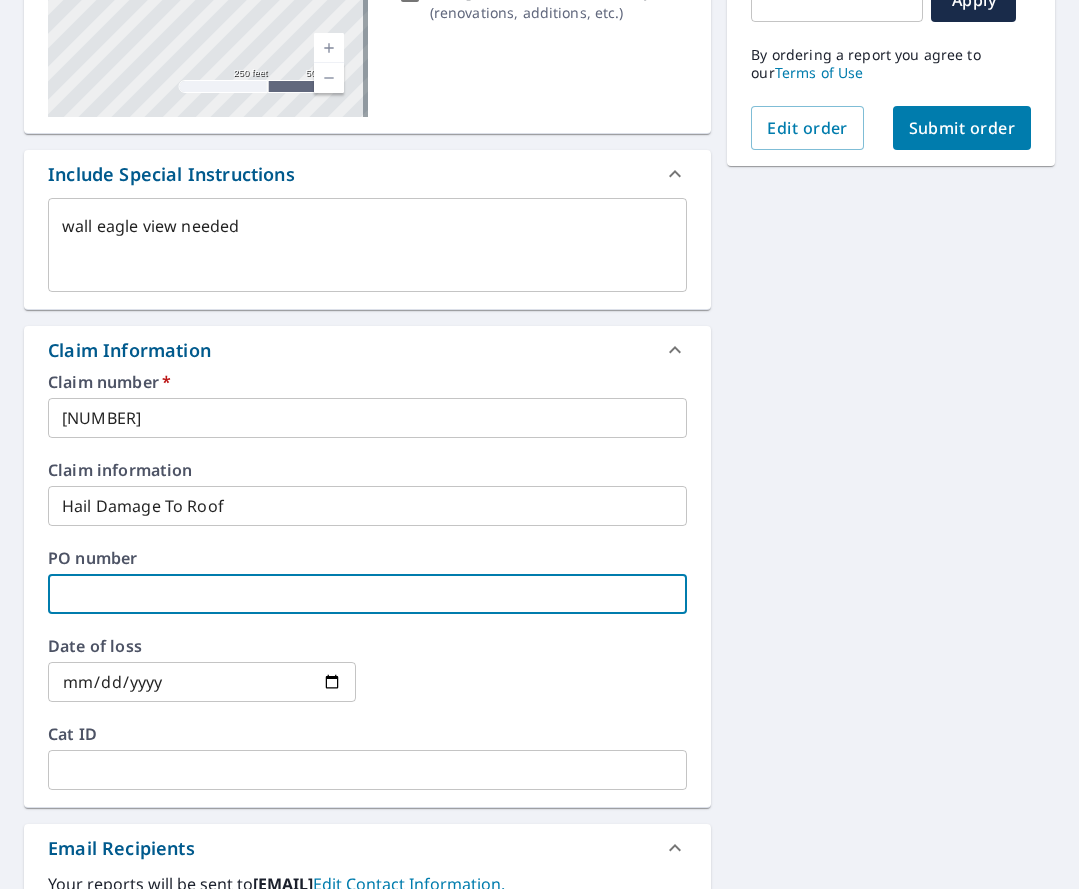 paste on "[NUMBER]" 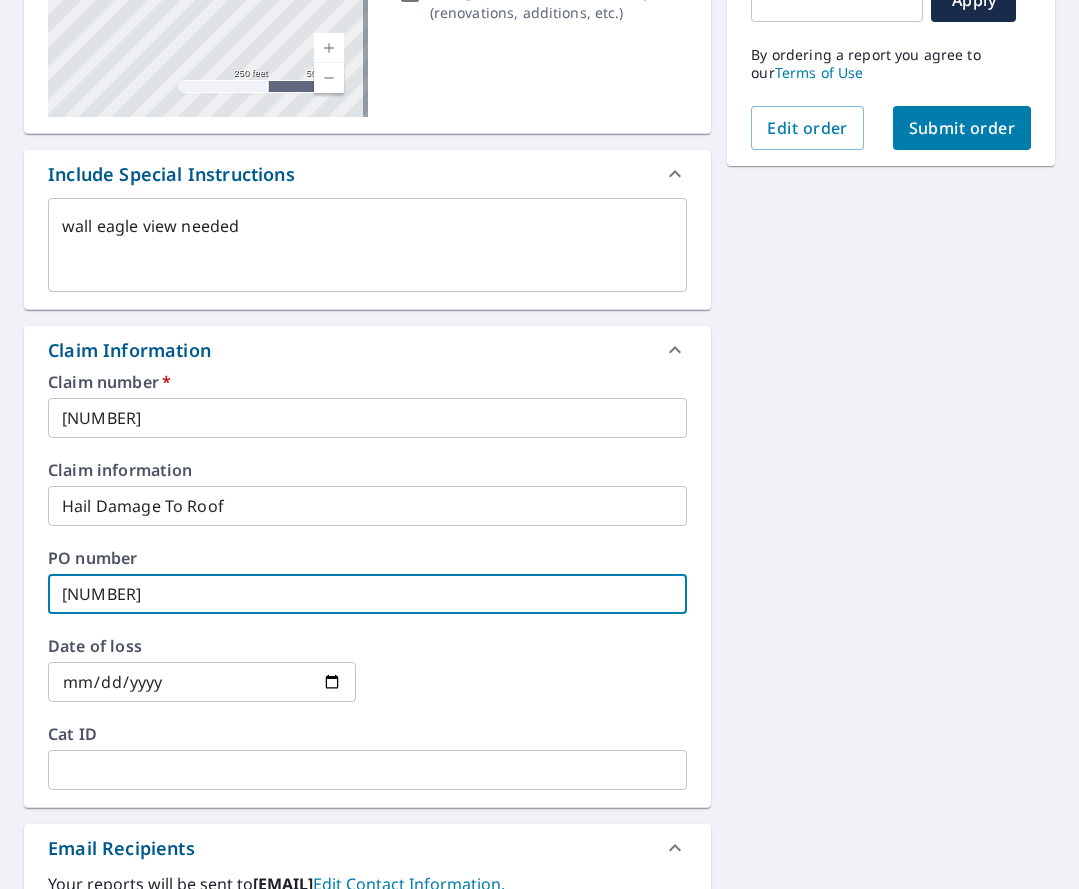 type on "[NUMBER]" 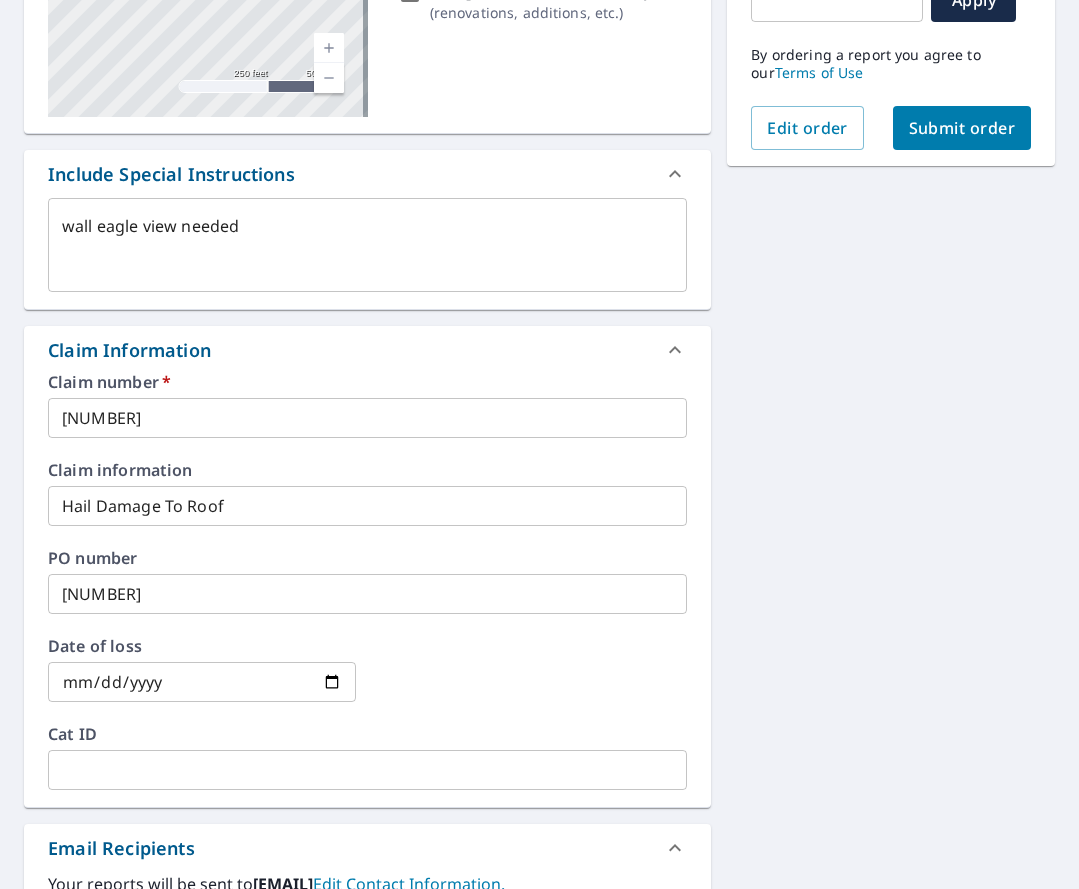 click at bounding box center (202, 682) 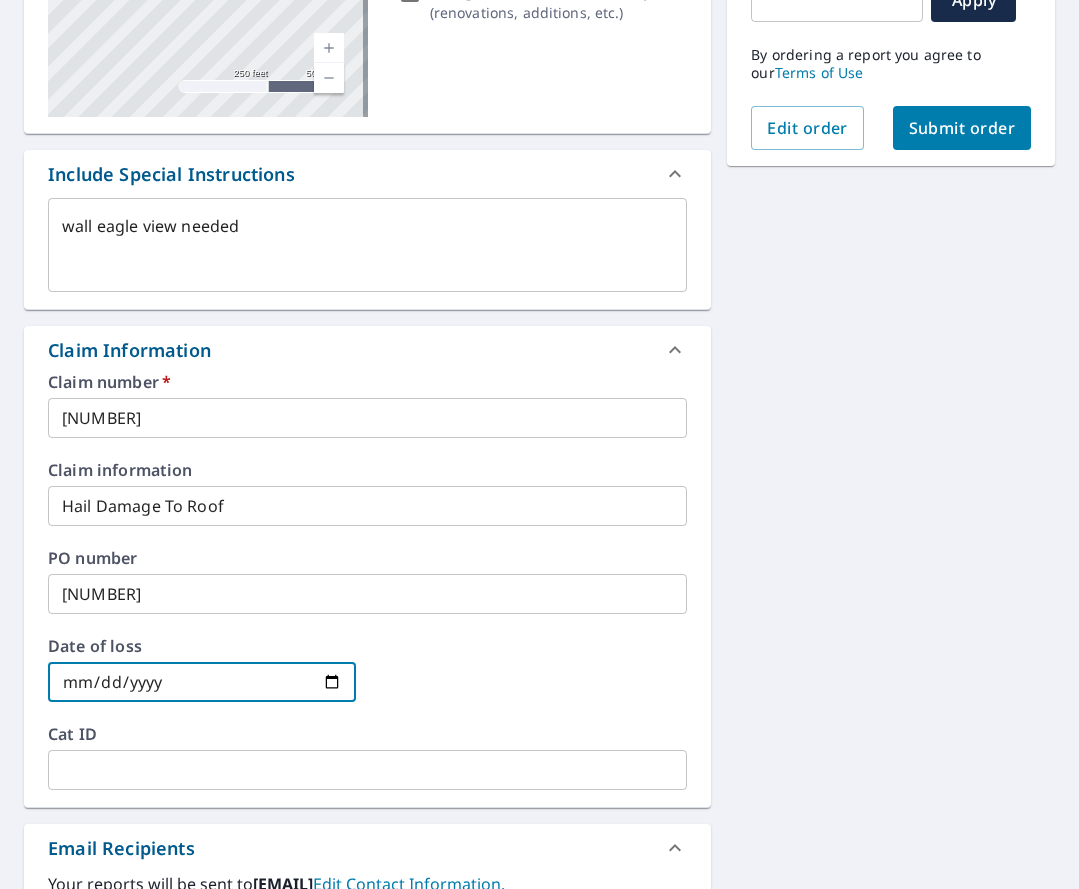 click at bounding box center [202, 682] 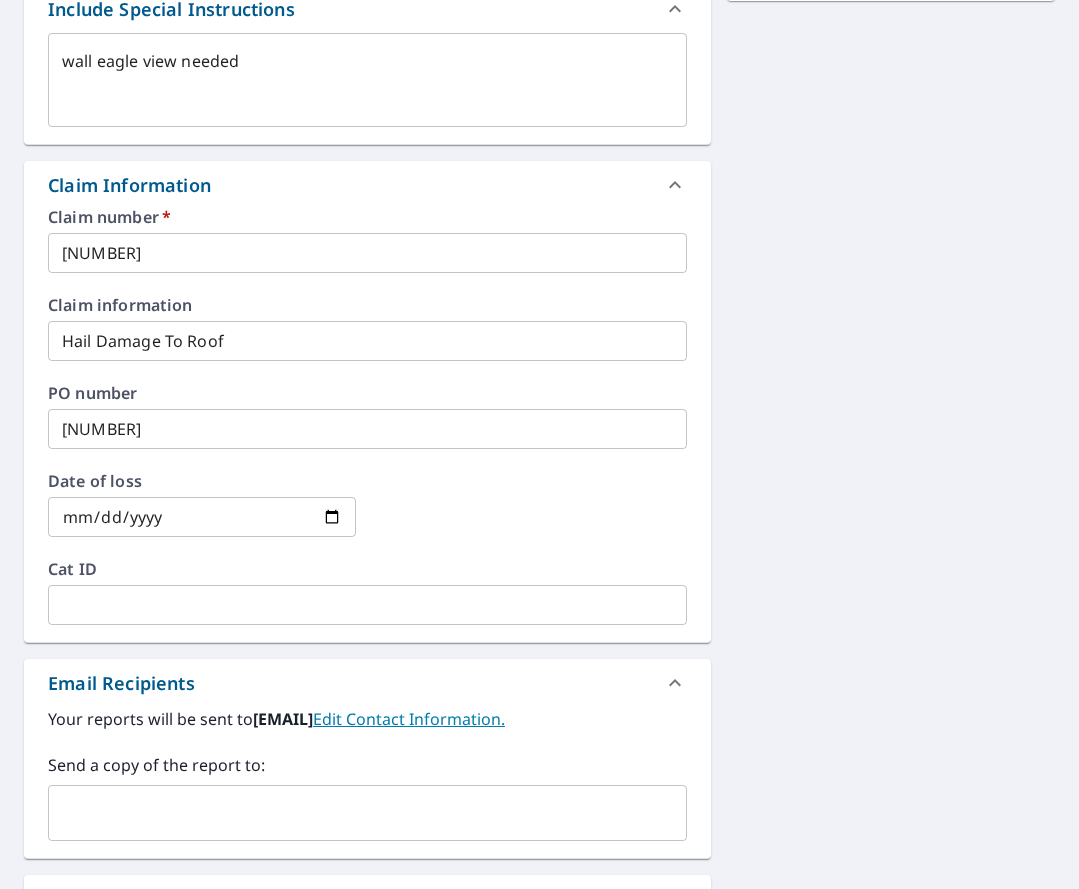 scroll, scrollTop: 600, scrollLeft: 0, axis: vertical 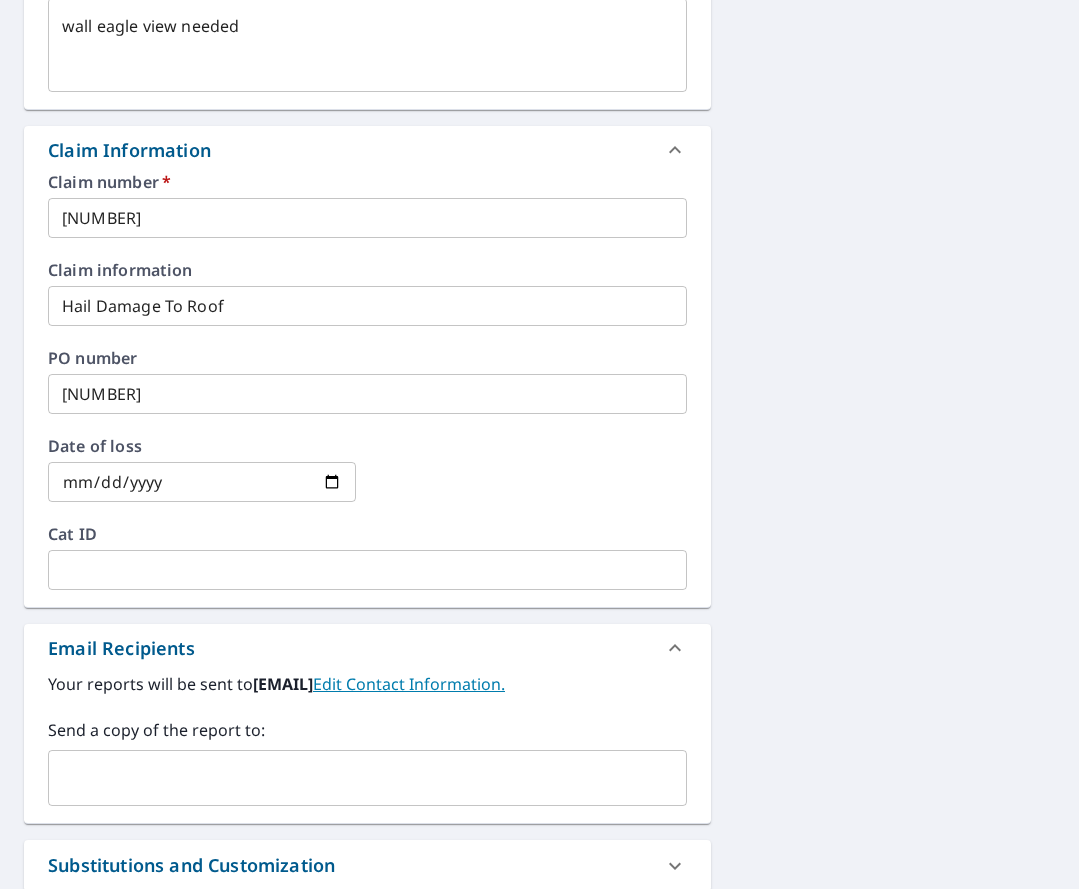 click at bounding box center (367, 570) 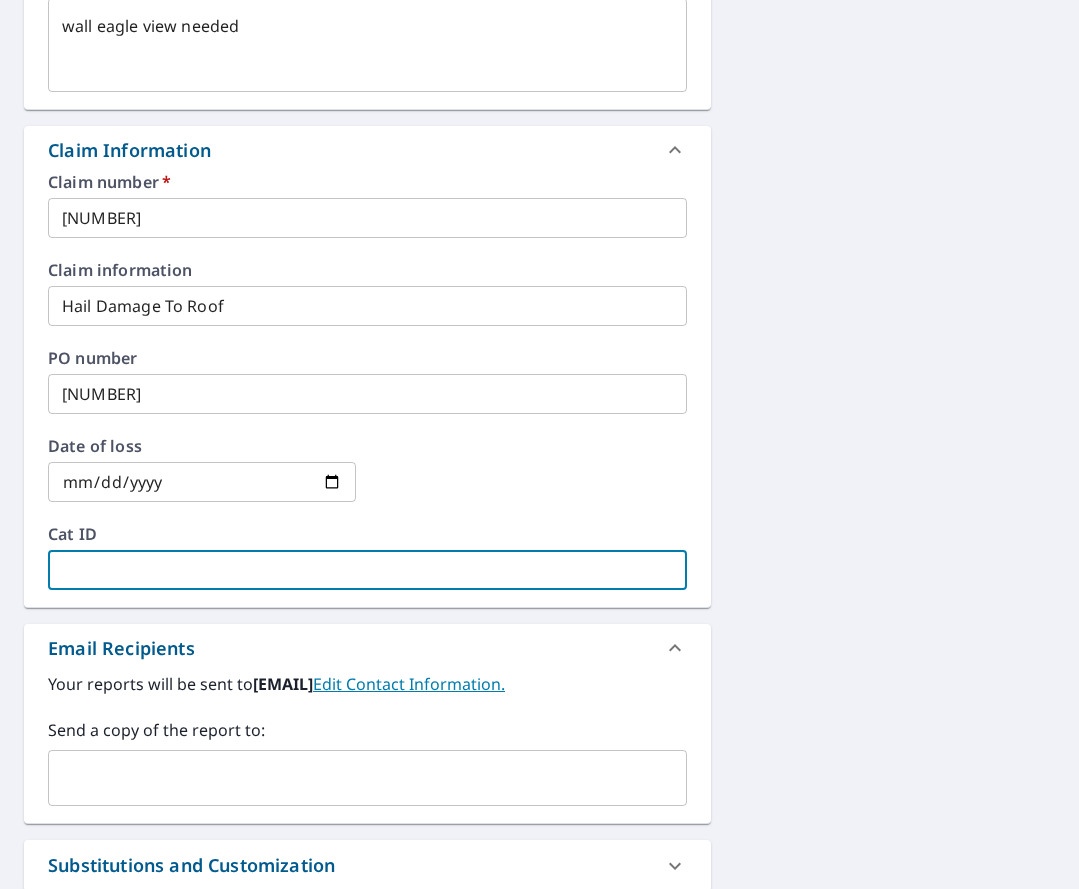 type on "x" 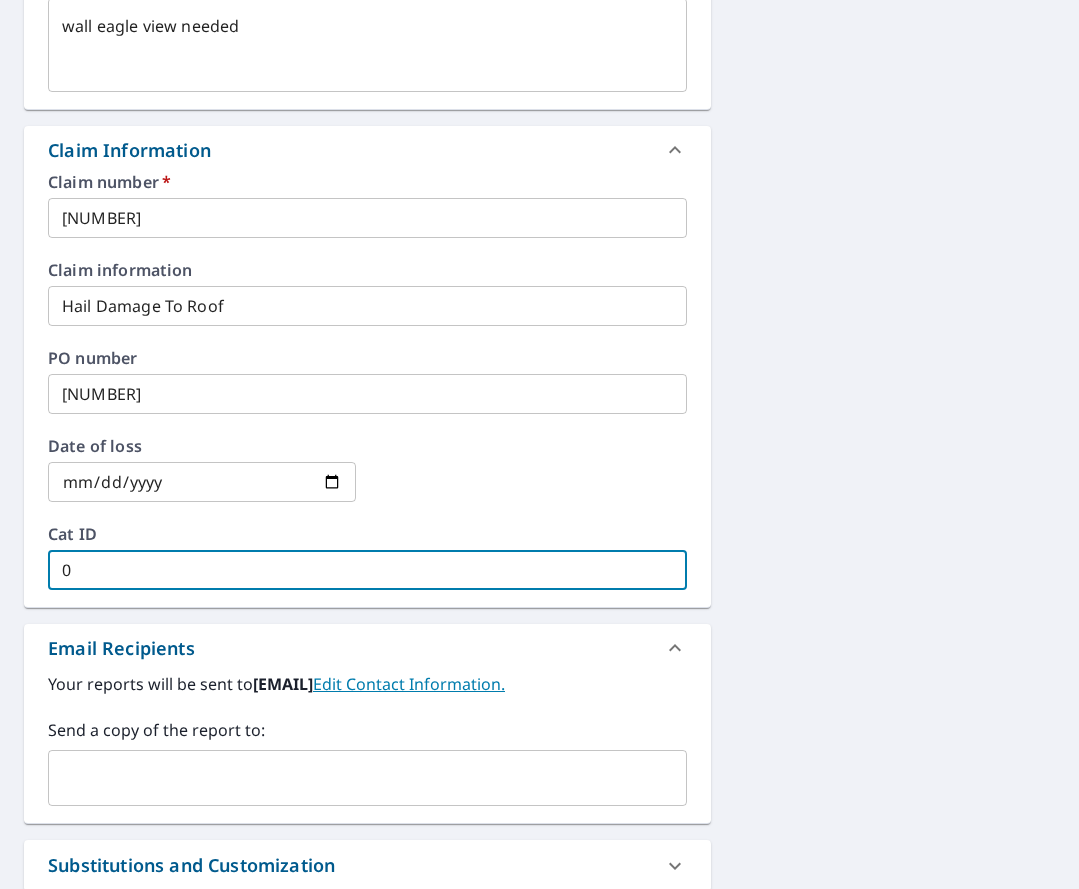 type on "x" 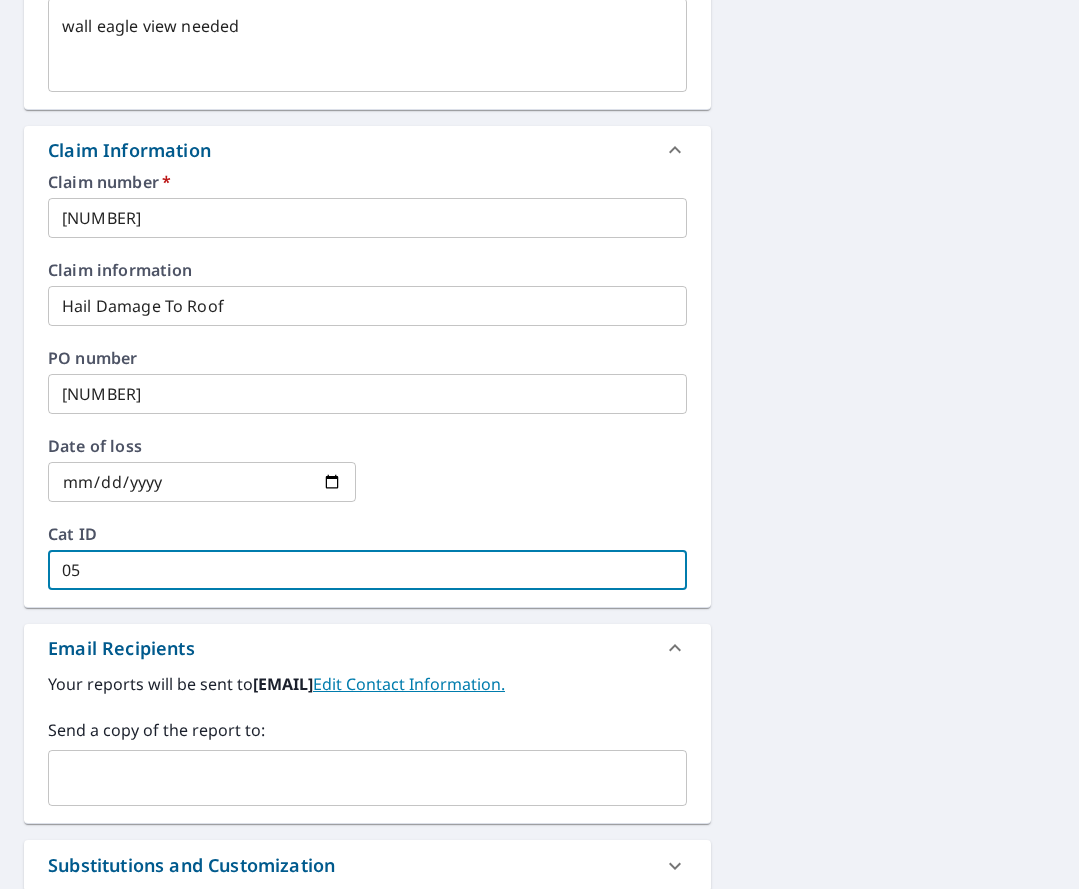 type on "x" 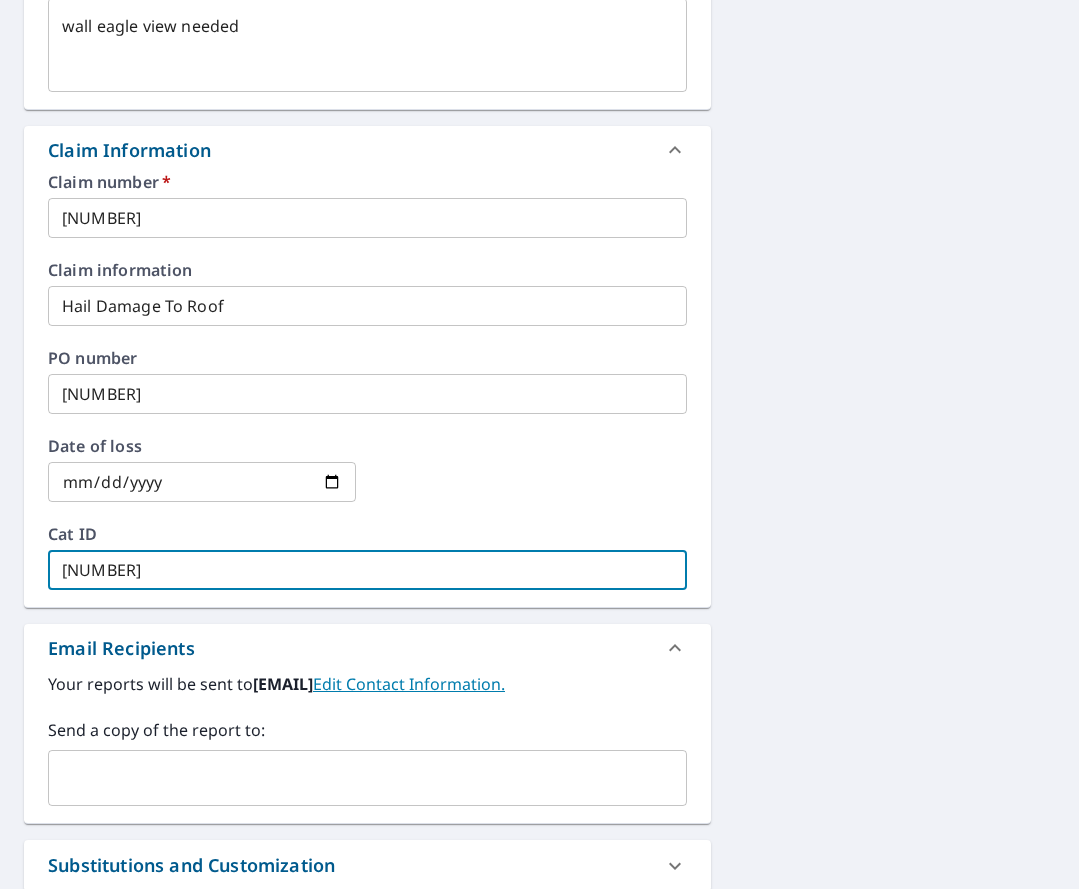 type on "x" 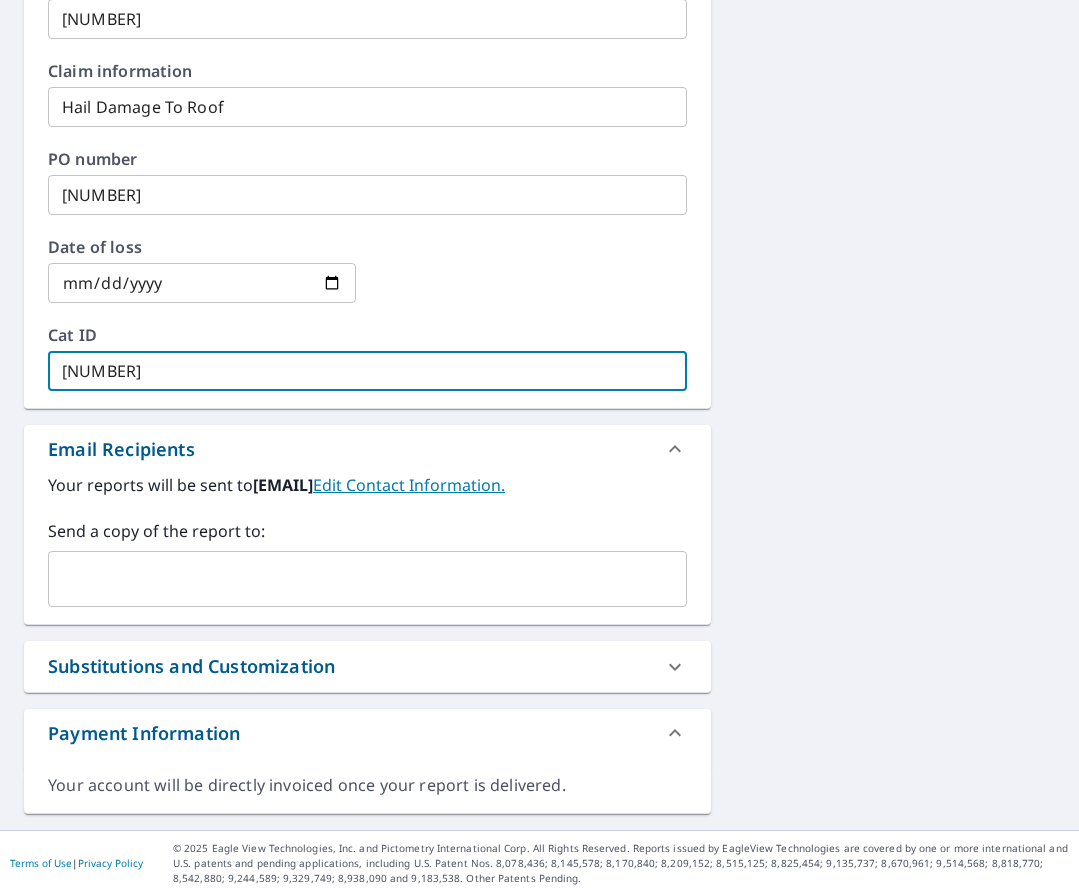 scroll, scrollTop: 806, scrollLeft: 0, axis: vertical 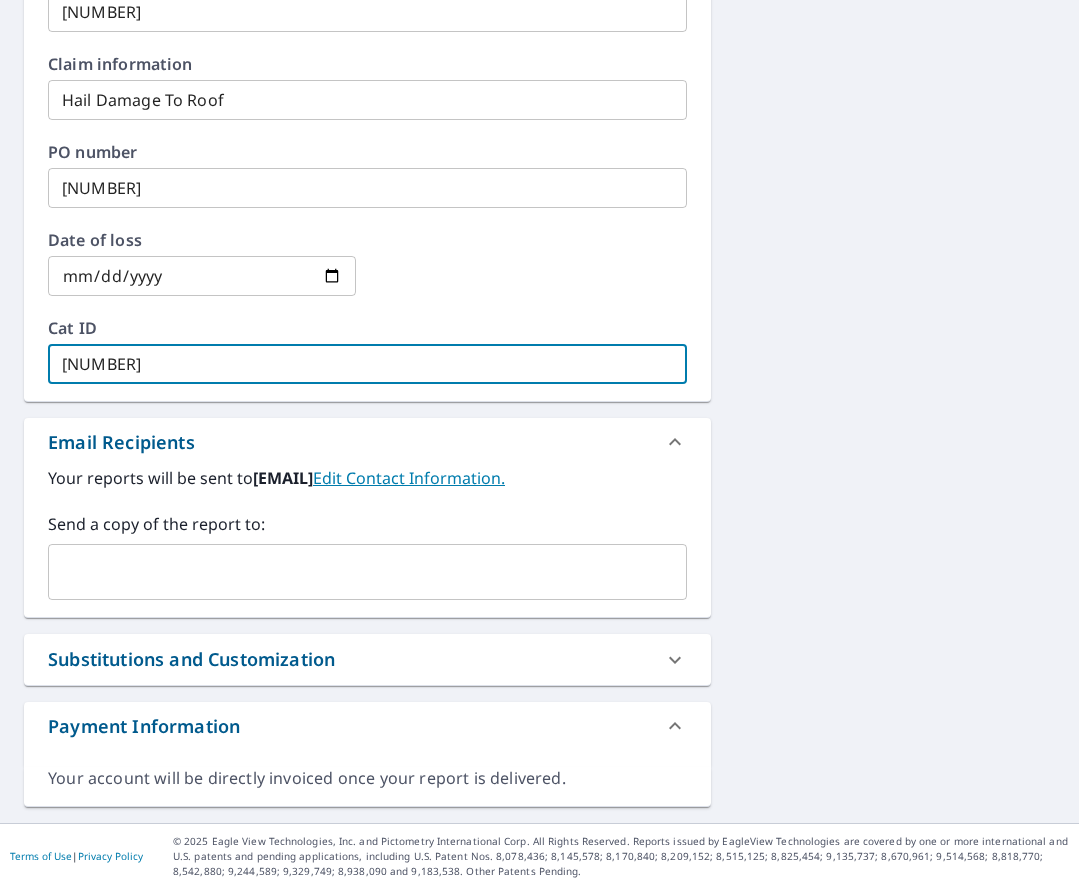 click on "​" at bounding box center (367, 572) 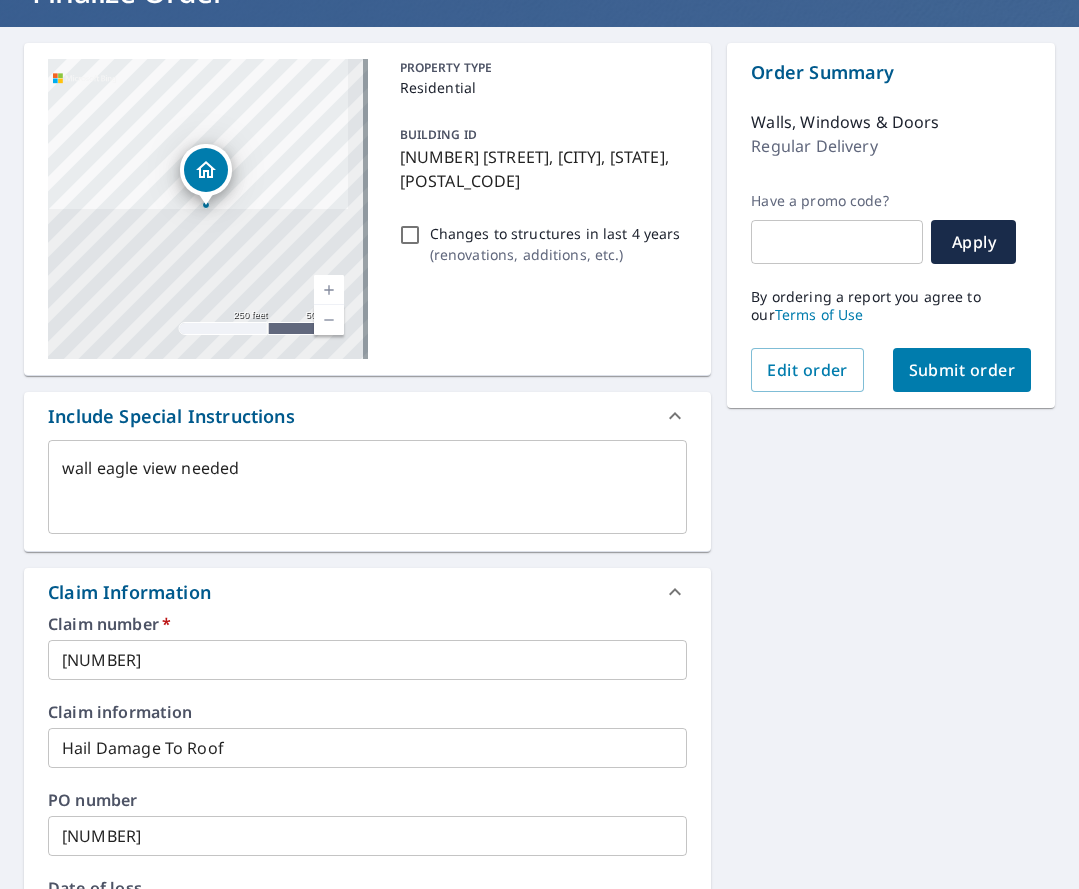 scroll, scrollTop: 0, scrollLeft: 0, axis: both 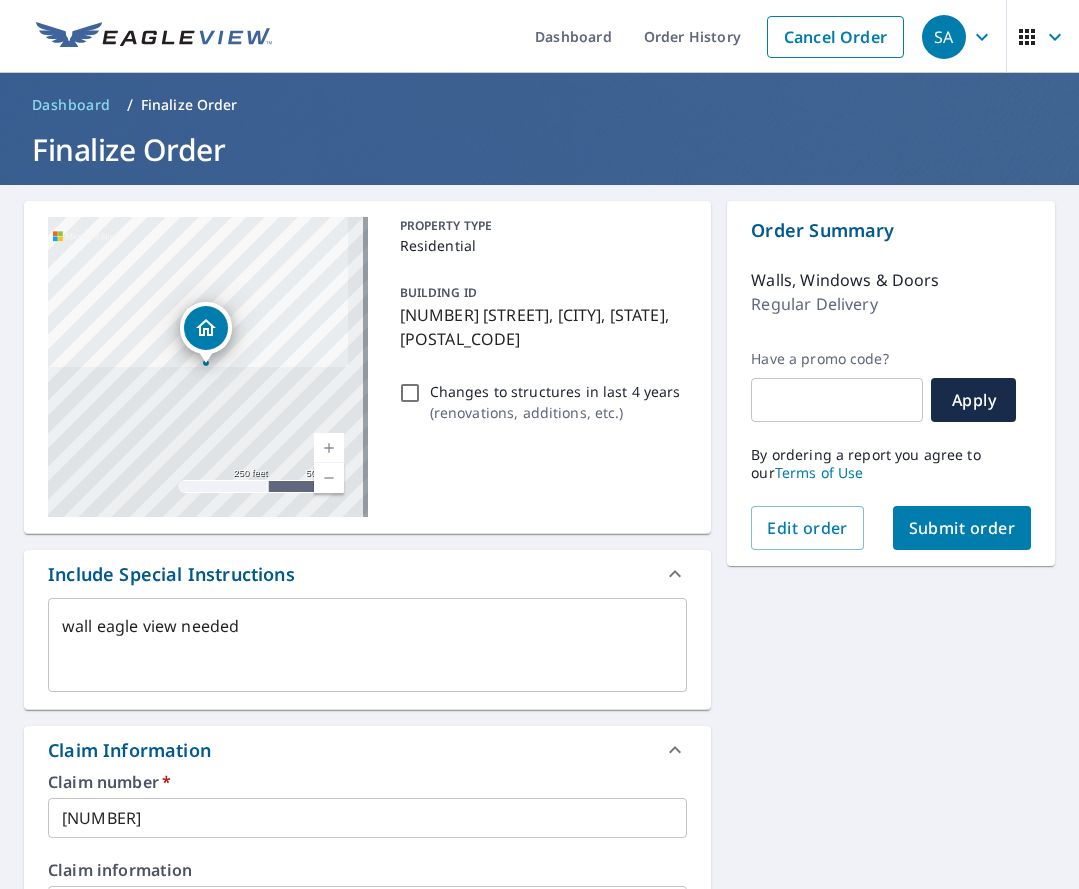 type on "[EMAIL]" 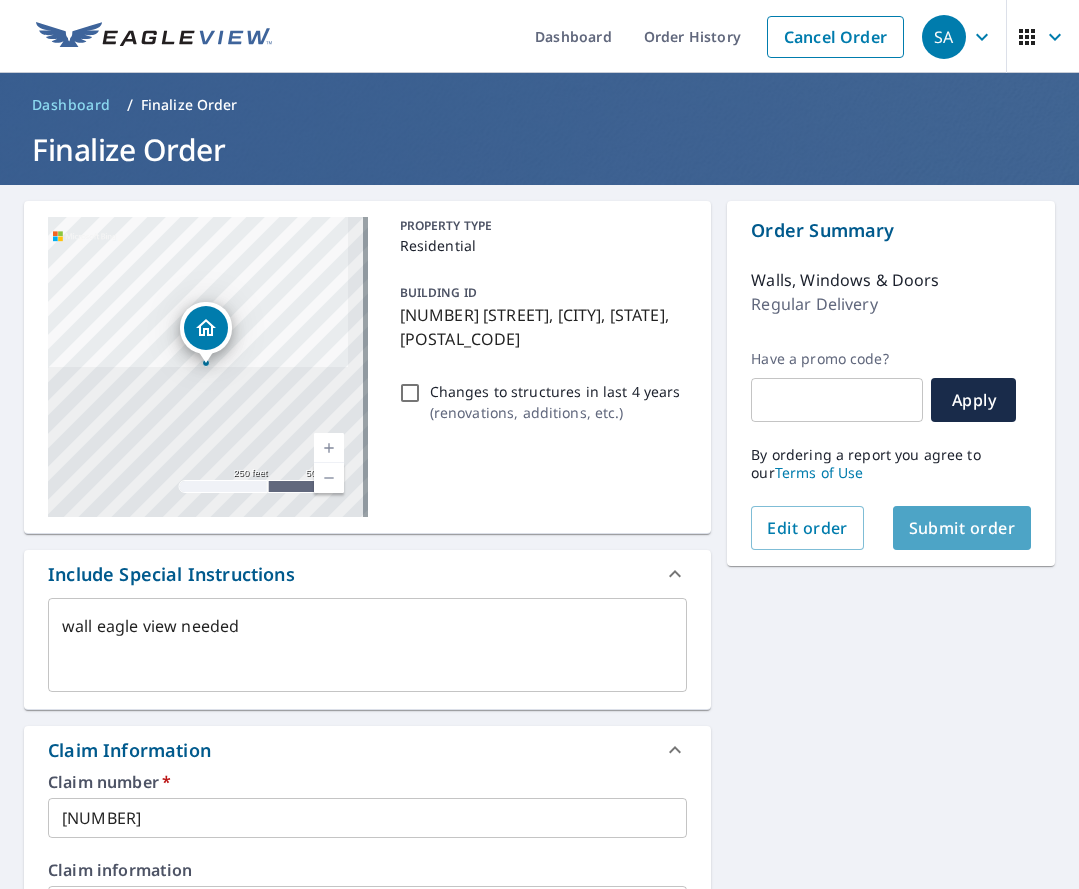 click on "Submit order" at bounding box center [962, 528] 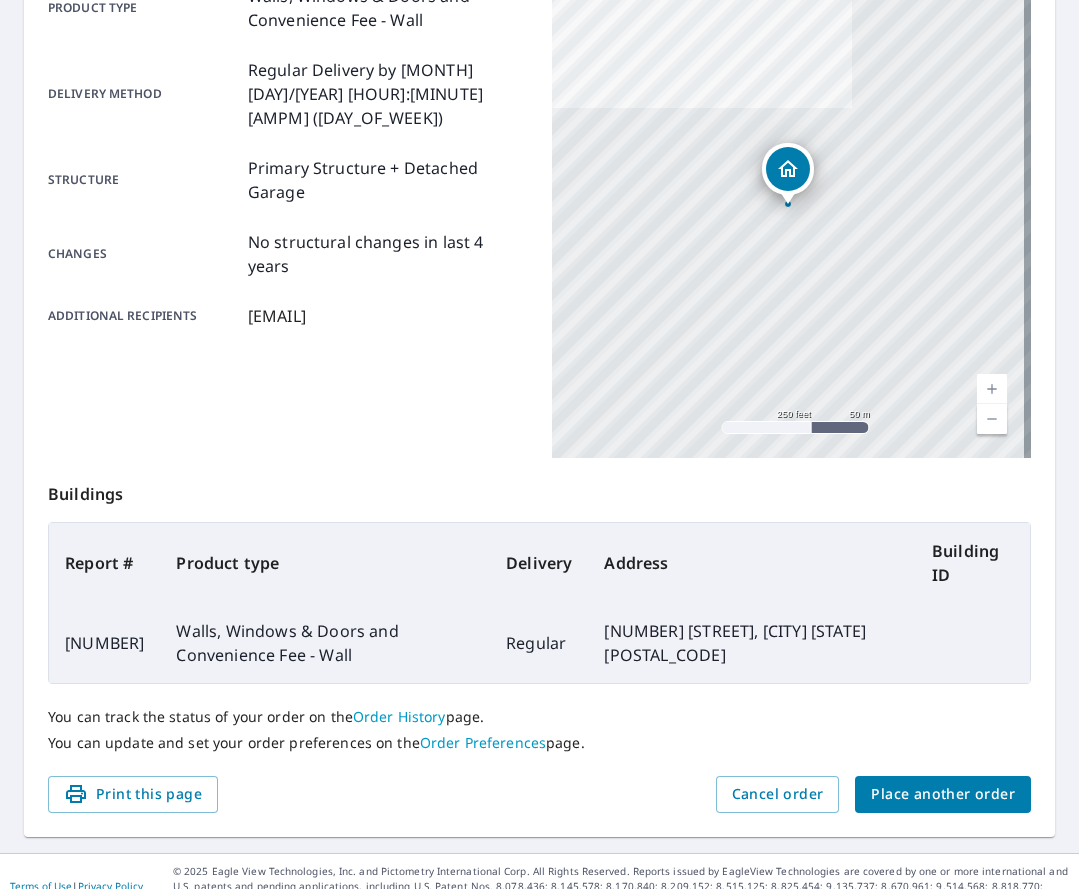 scroll, scrollTop: 351, scrollLeft: 0, axis: vertical 